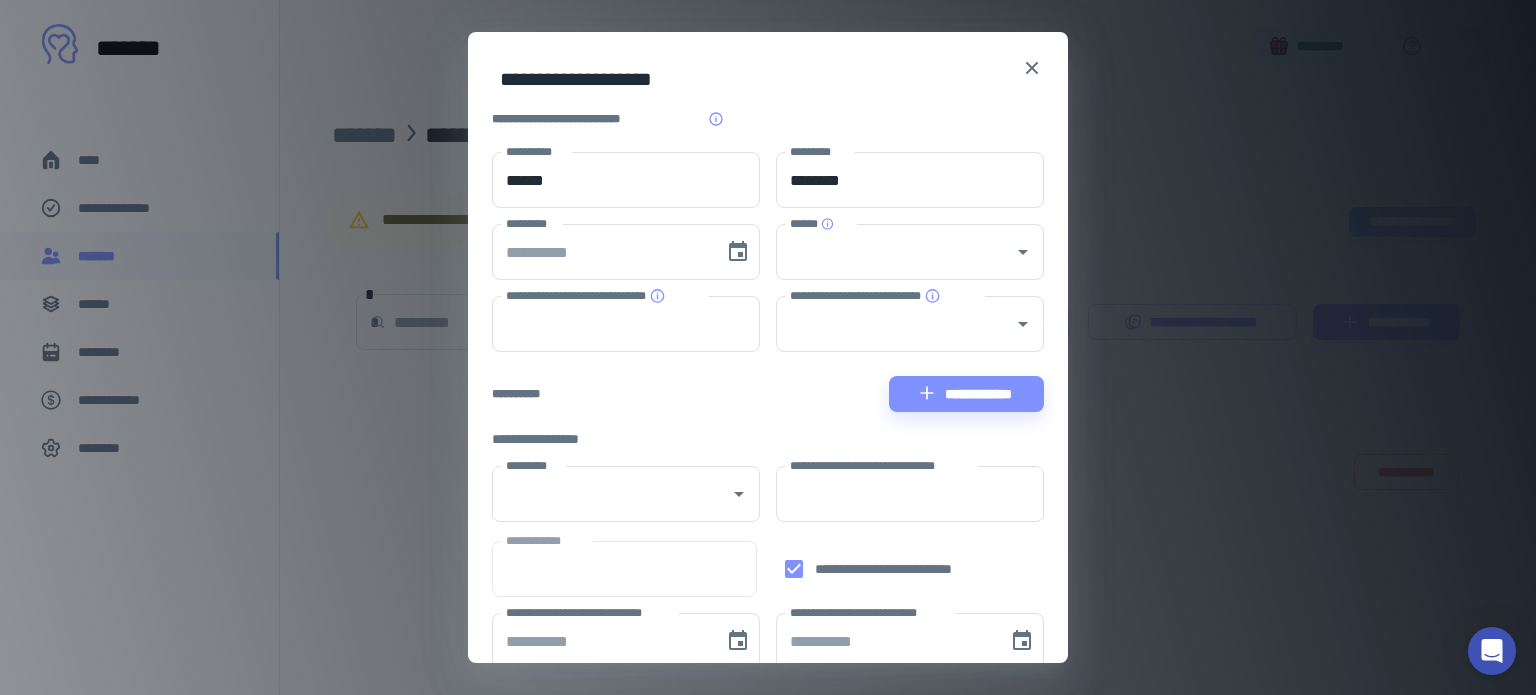 scroll, scrollTop: 0, scrollLeft: 0, axis: both 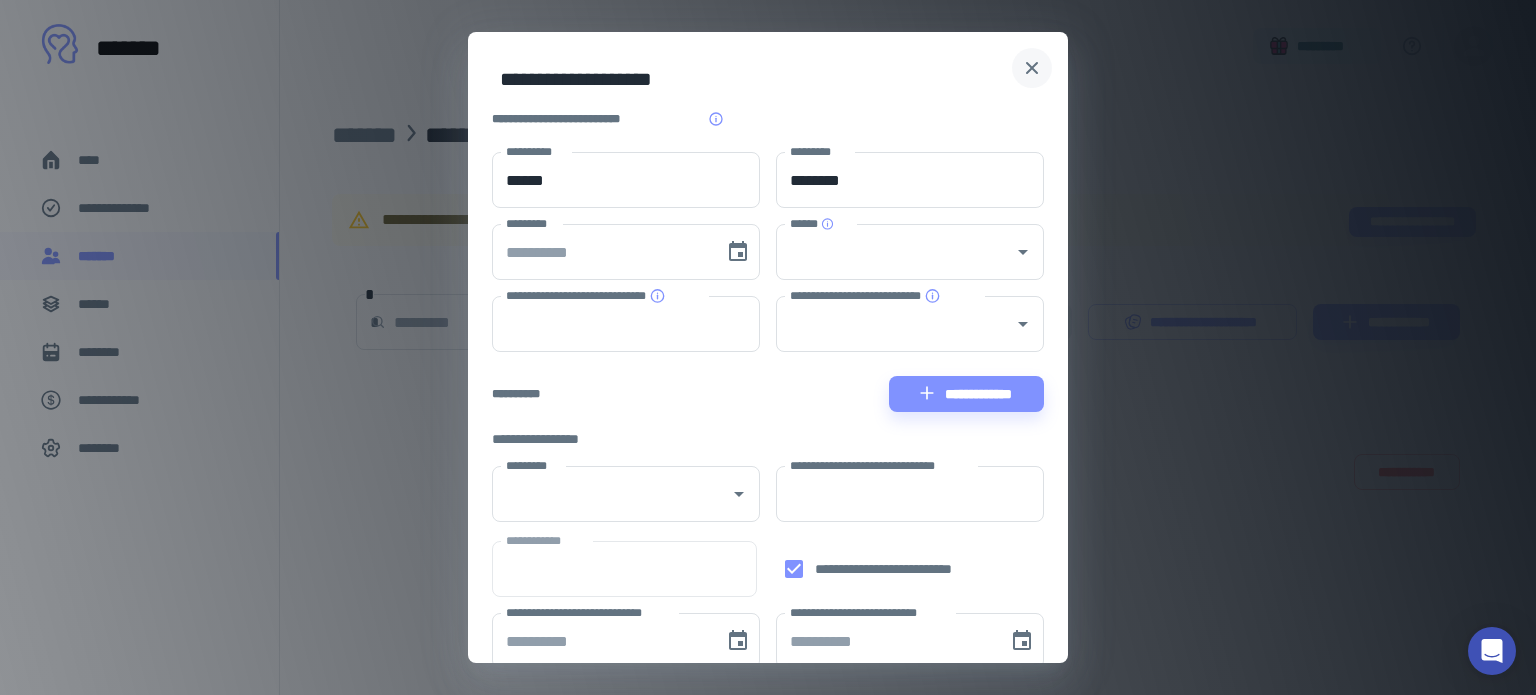click 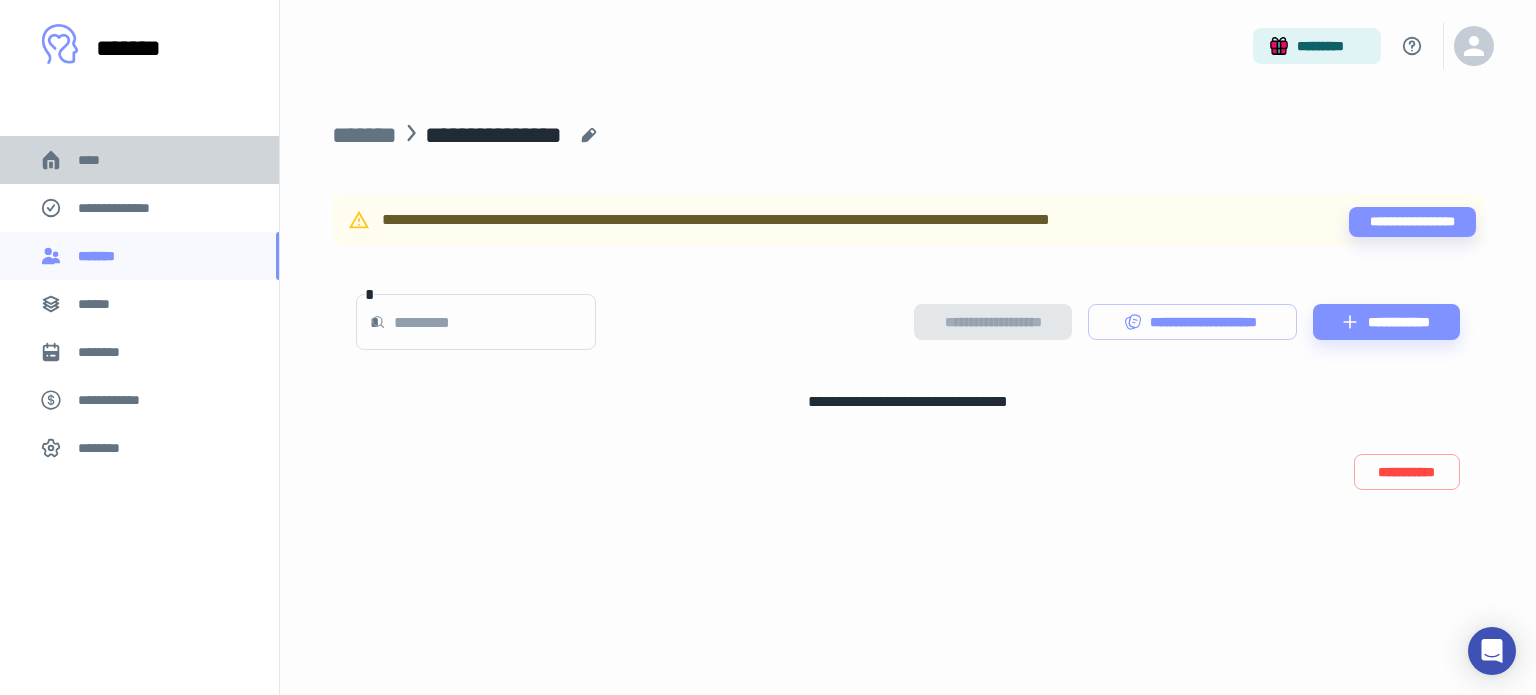 click on "****" at bounding box center (97, 160) 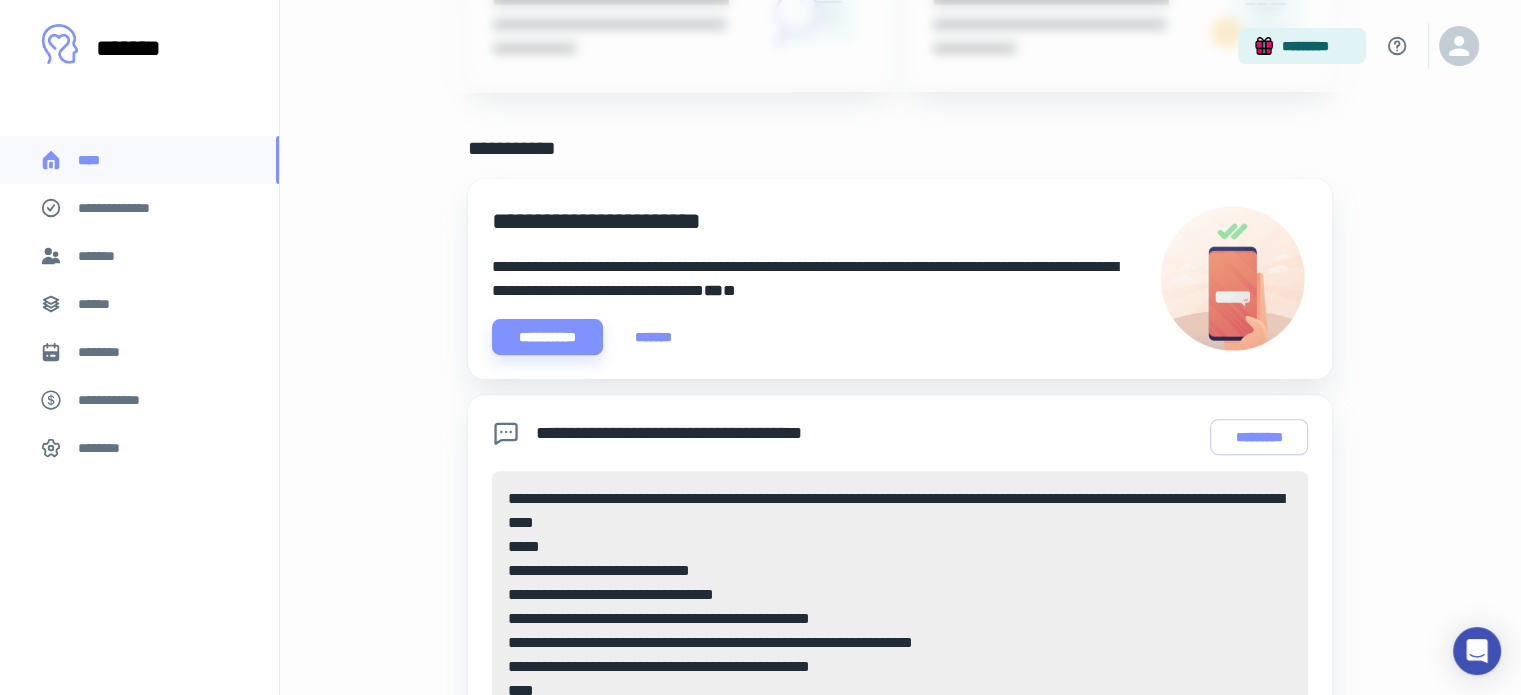 scroll, scrollTop: 622, scrollLeft: 0, axis: vertical 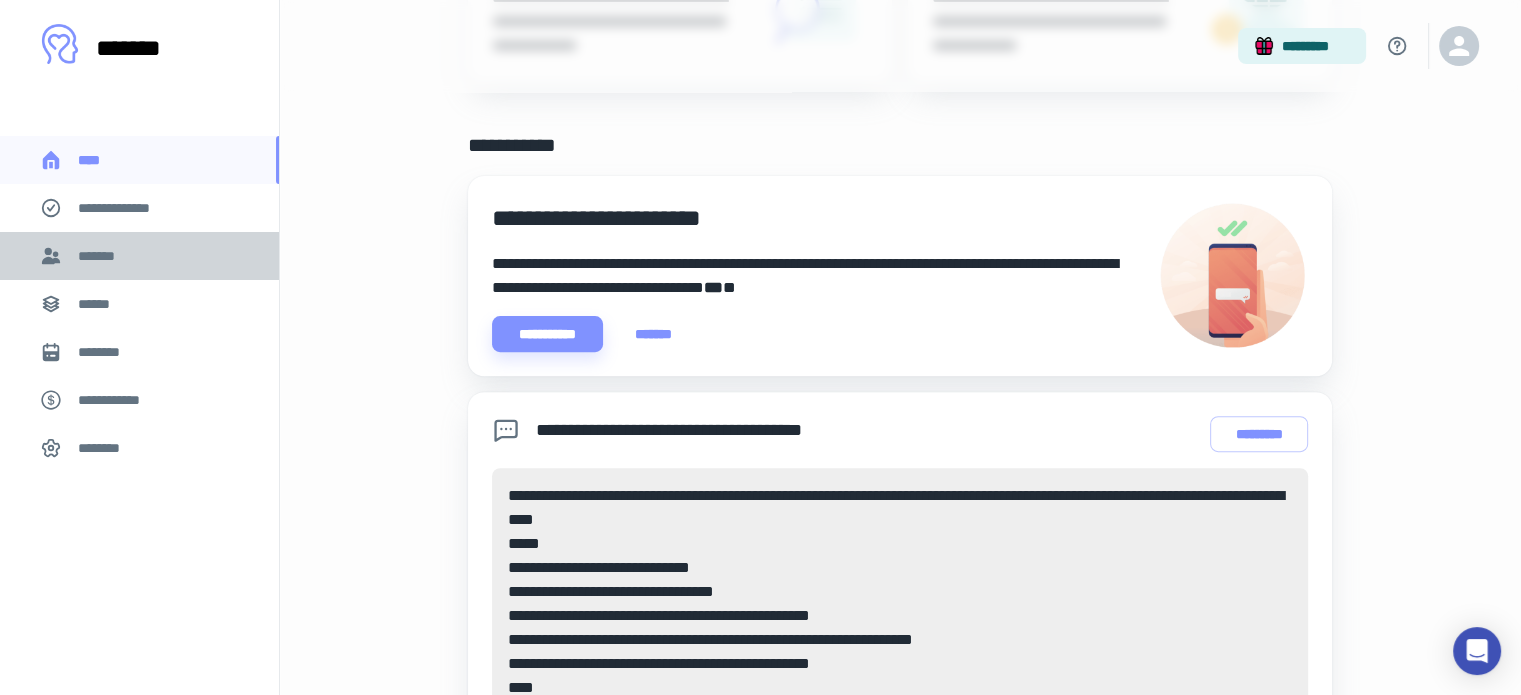 click on "*******" at bounding box center [139, 256] 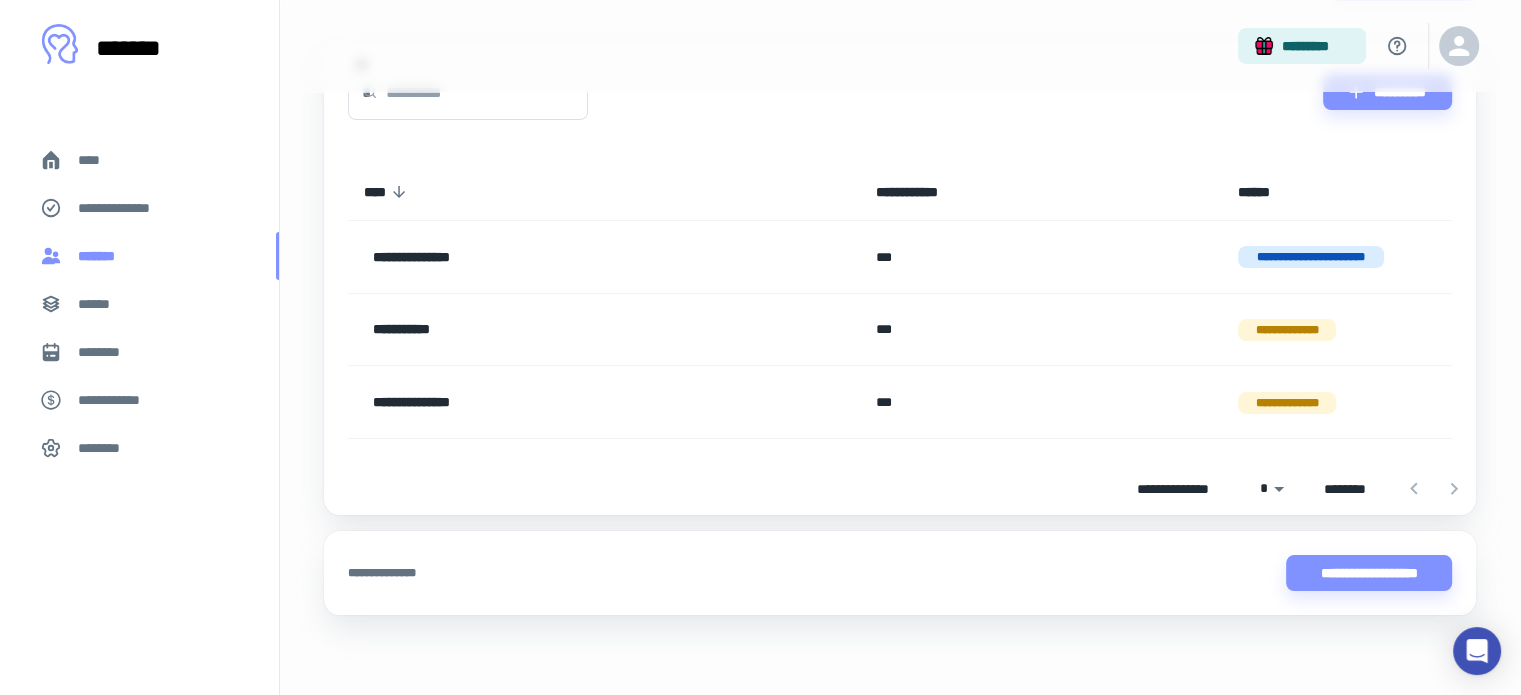 scroll, scrollTop: 0, scrollLeft: 0, axis: both 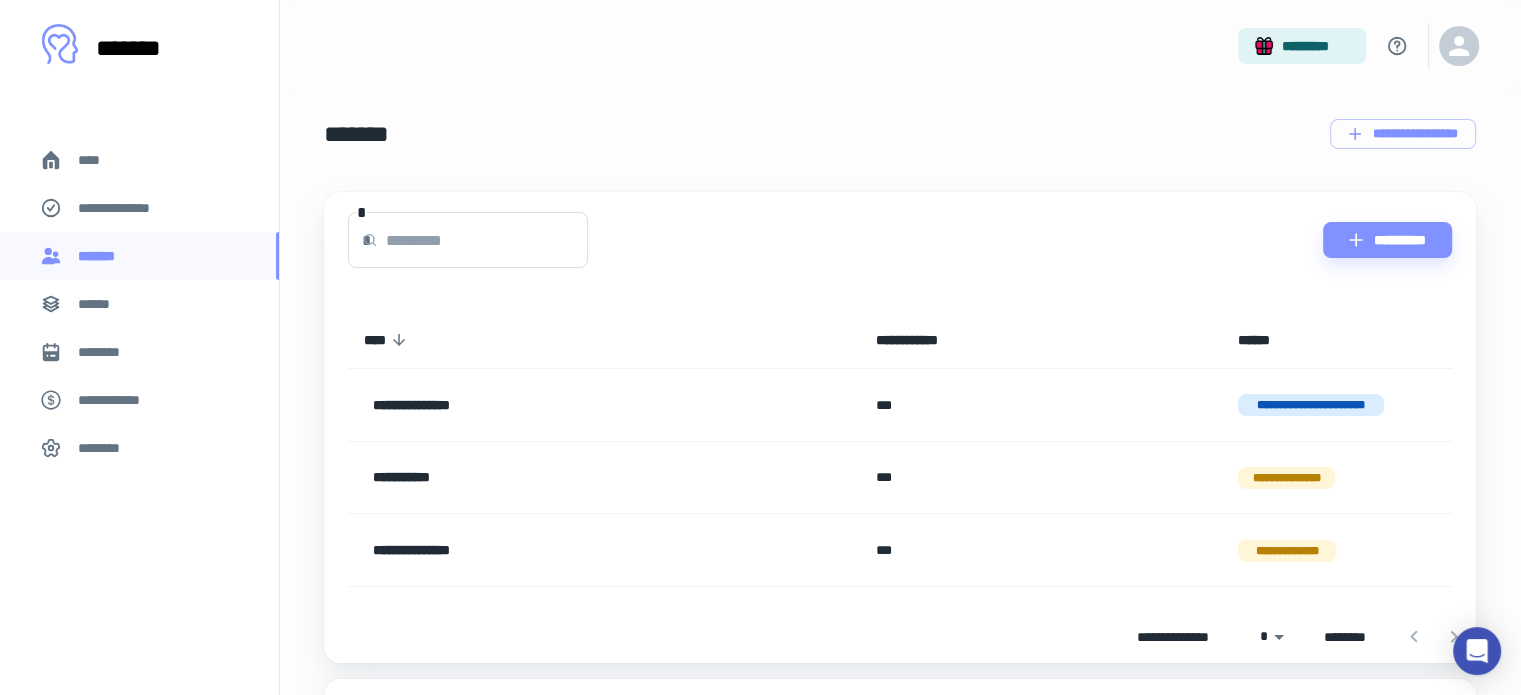 click on "******" at bounding box center (139, 304) 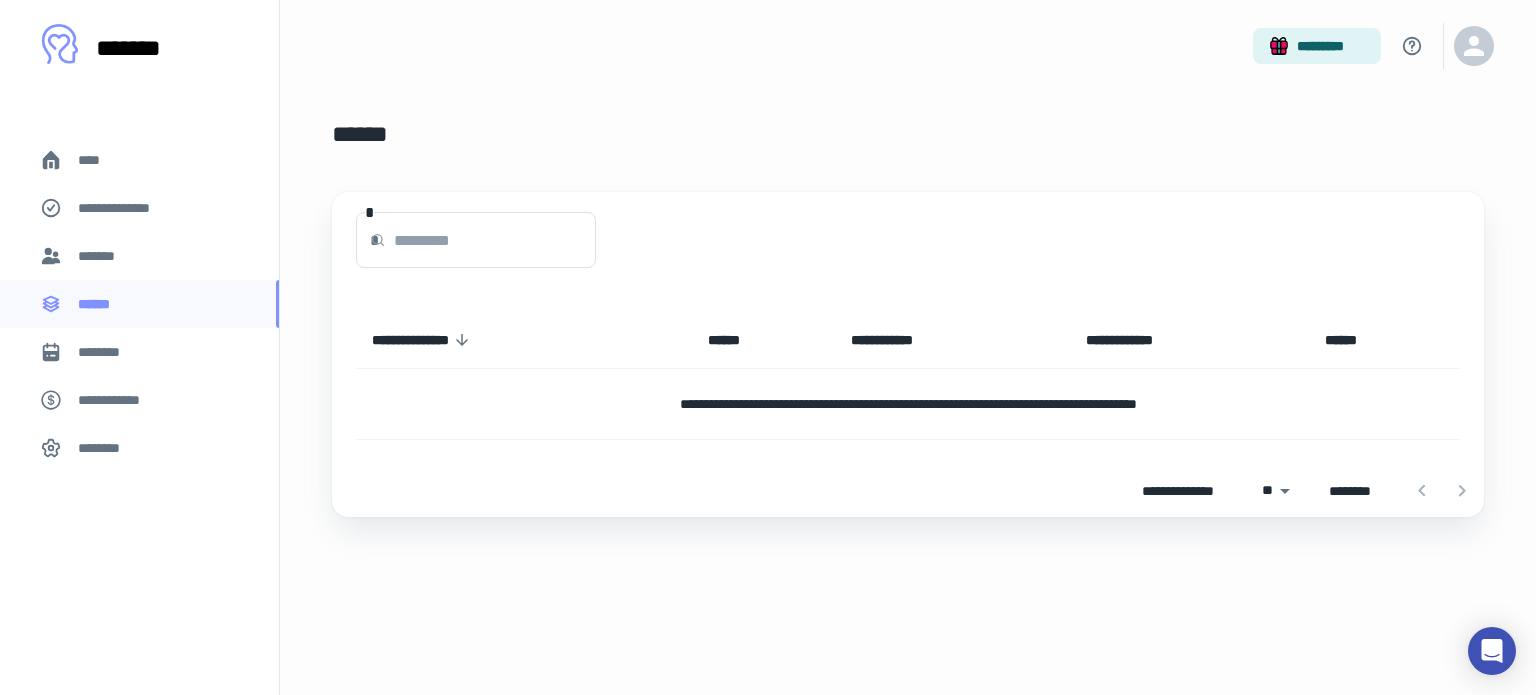 click on "**********" at bounding box center (440, 340) 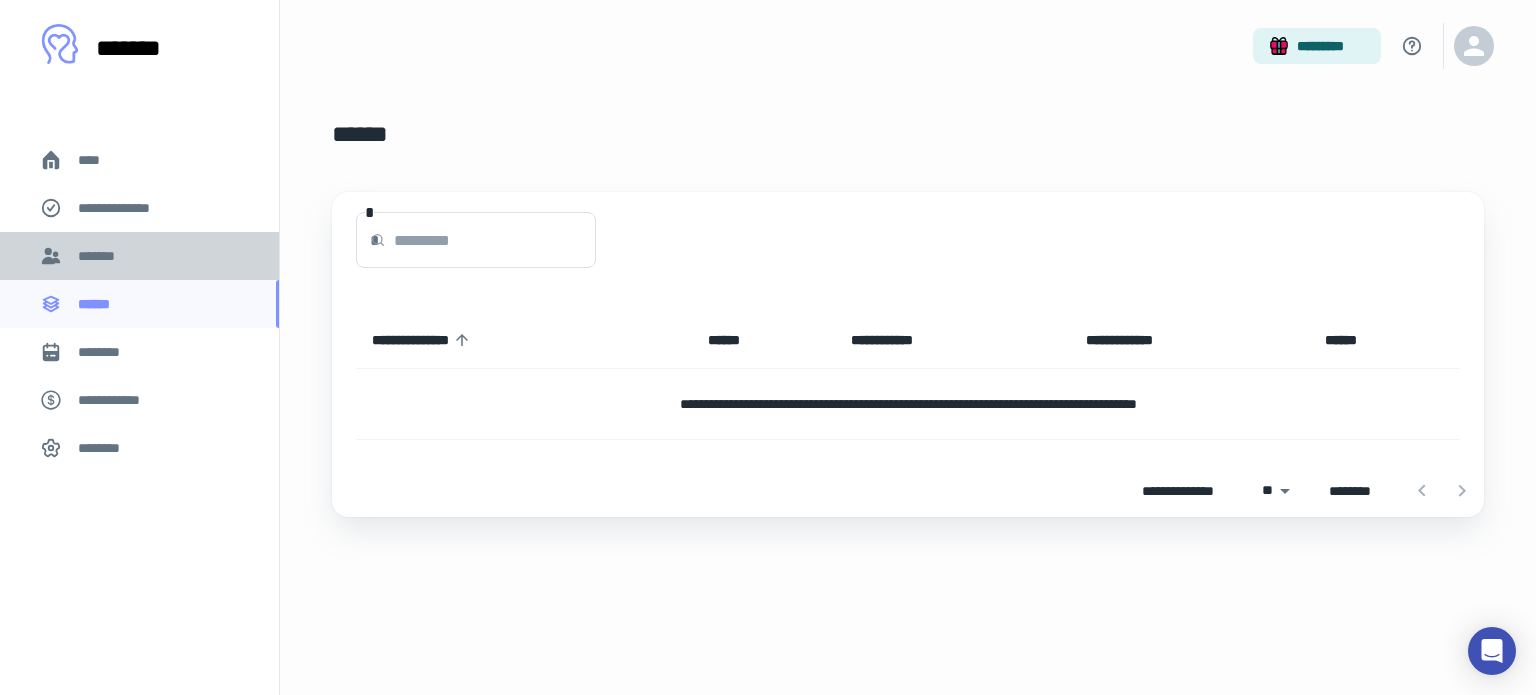 click on "*******" at bounding box center [139, 256] 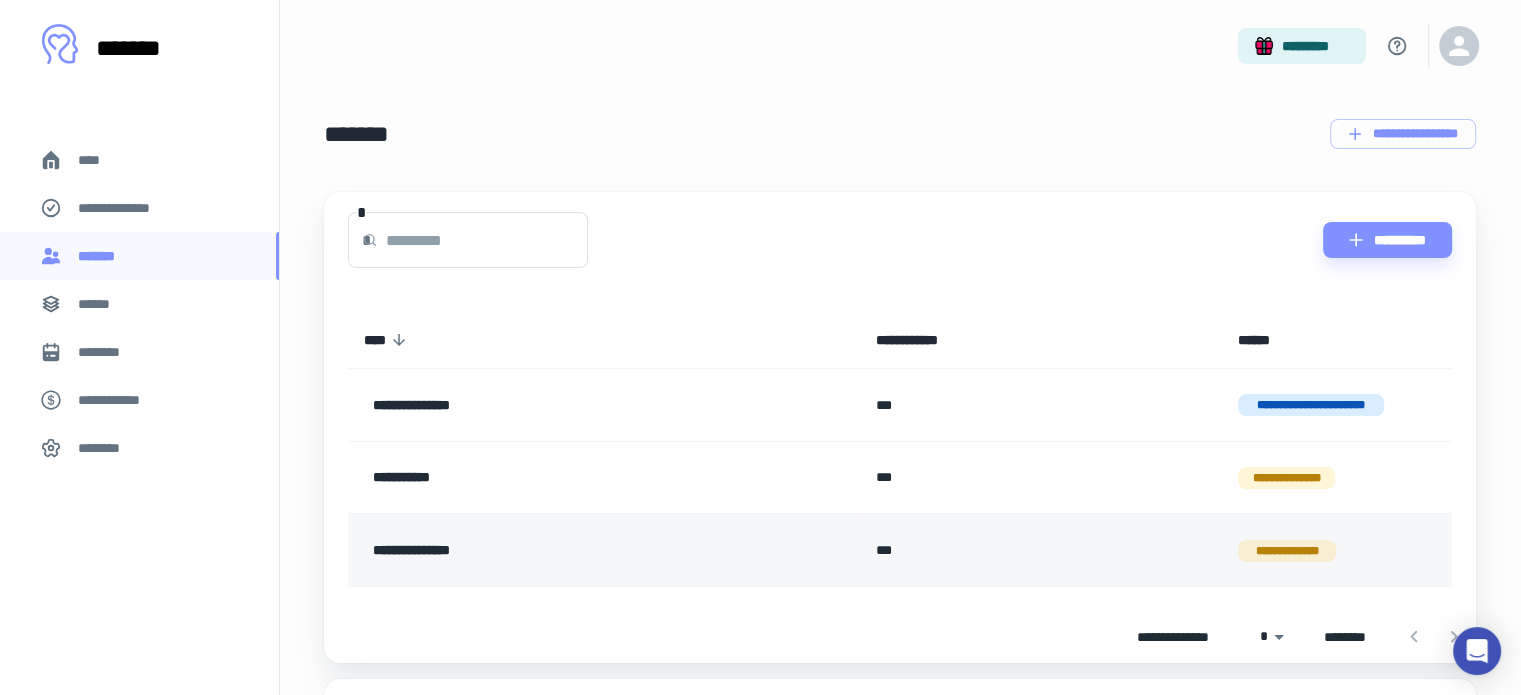 click on "**********" at bounding box center (545, 550) 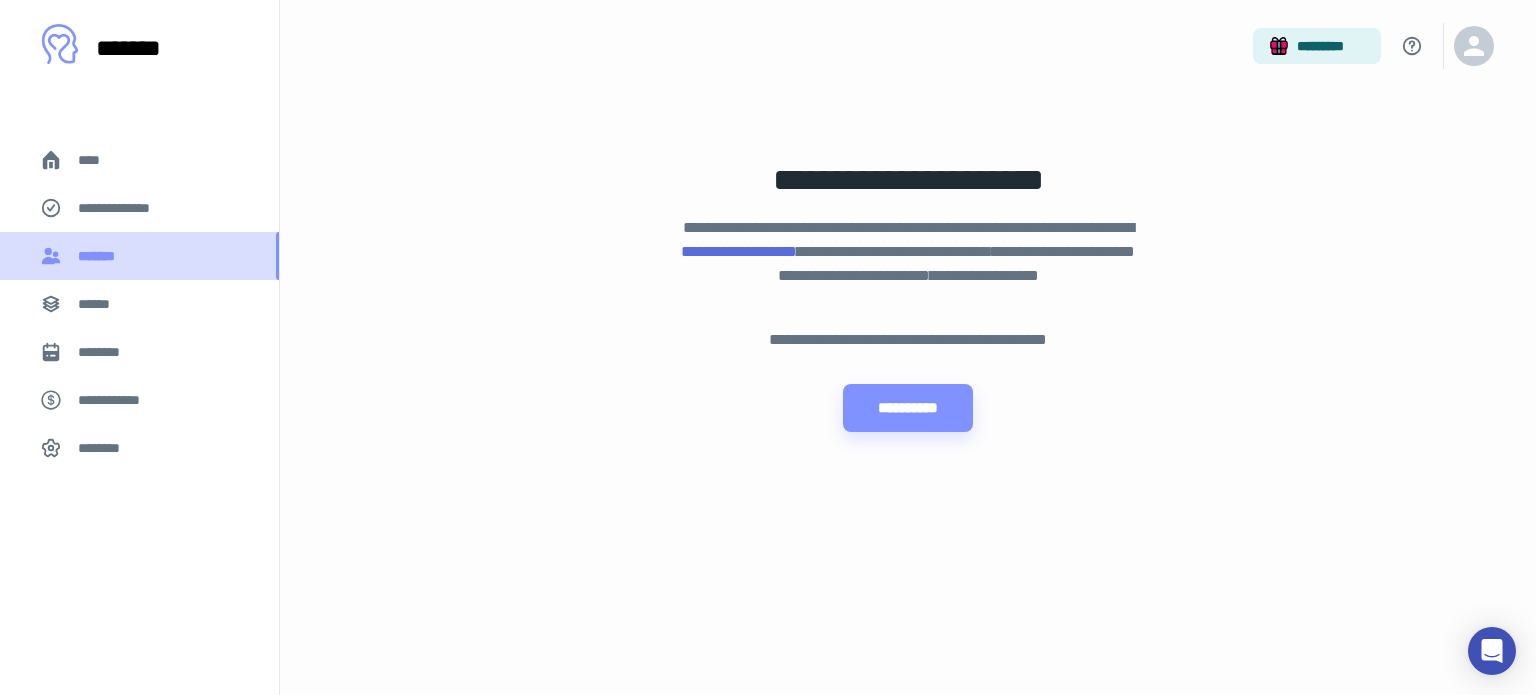 click on "*******" at bounding box center (139, 256) 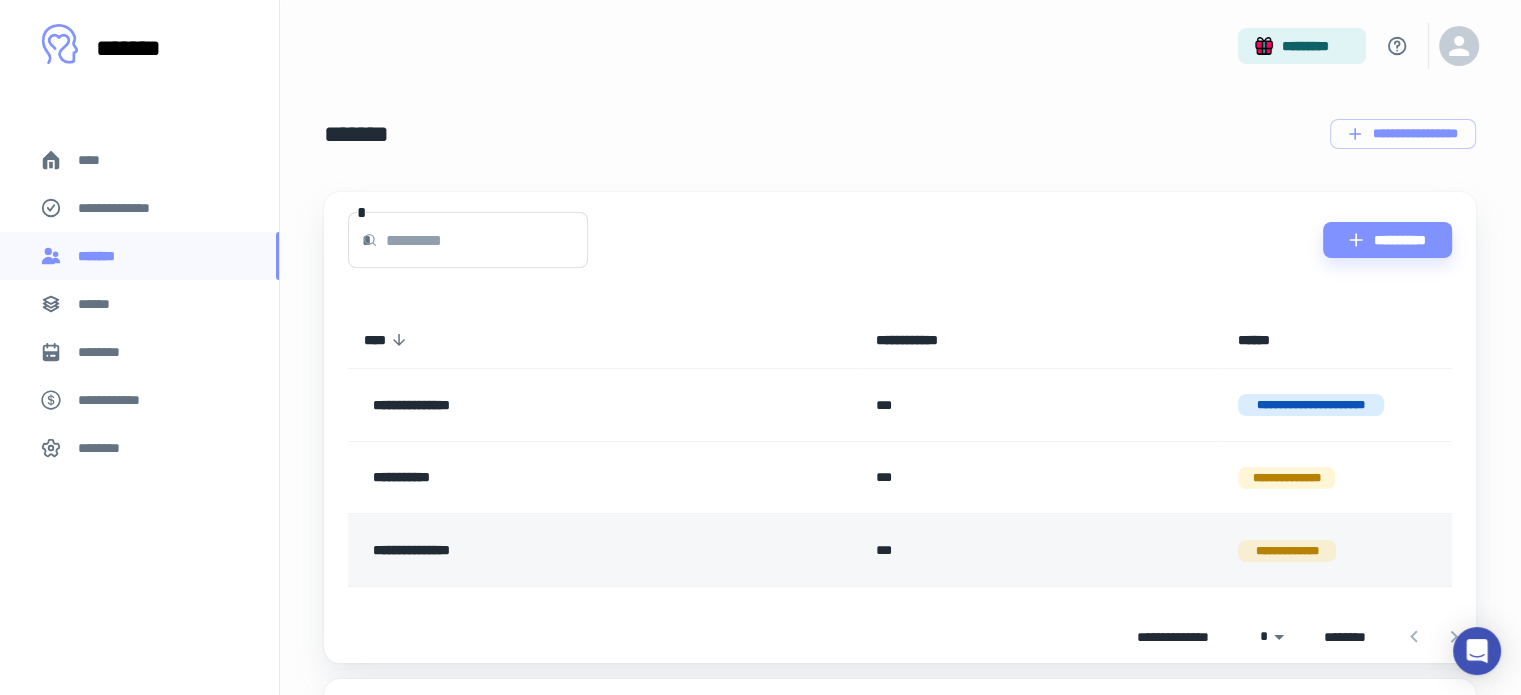 click on "**********" at bounding box center [545, 550] 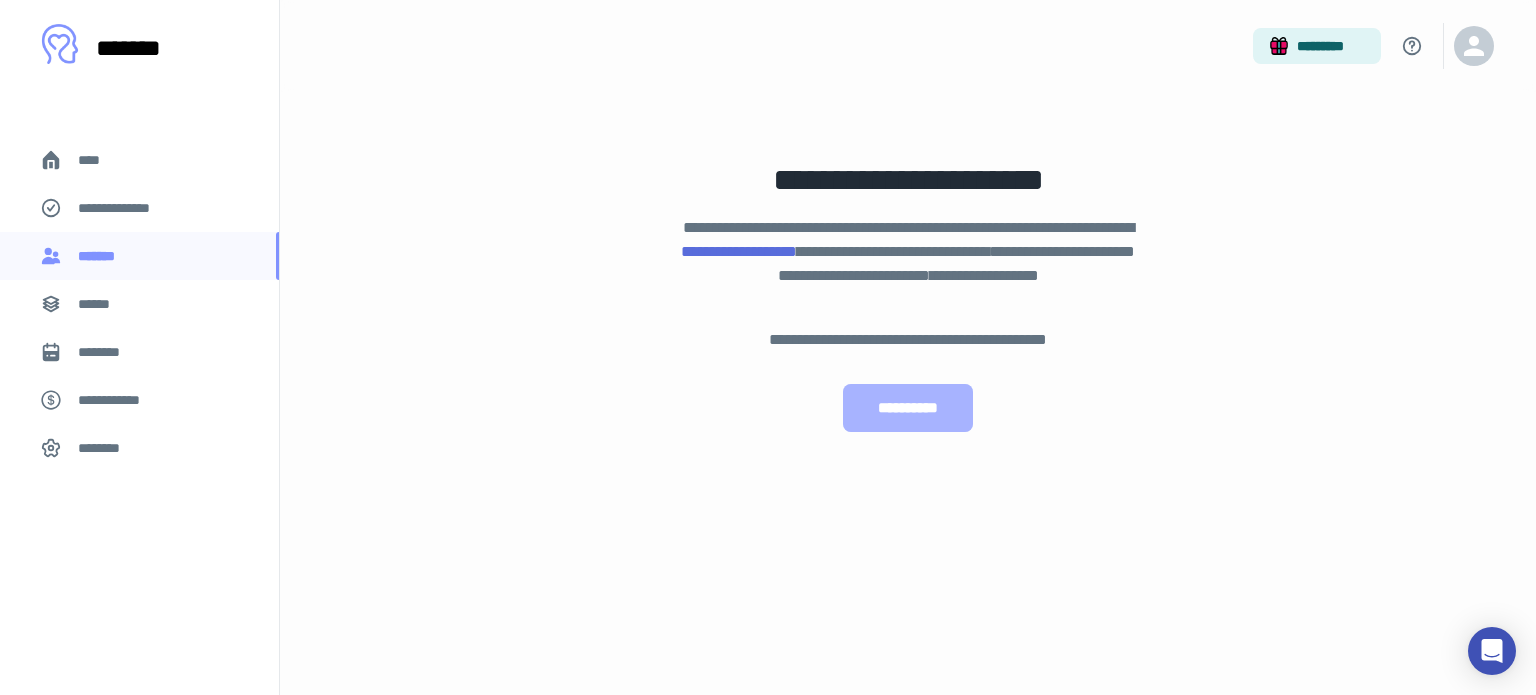 click on "**********" at bounding box center (907, 408) 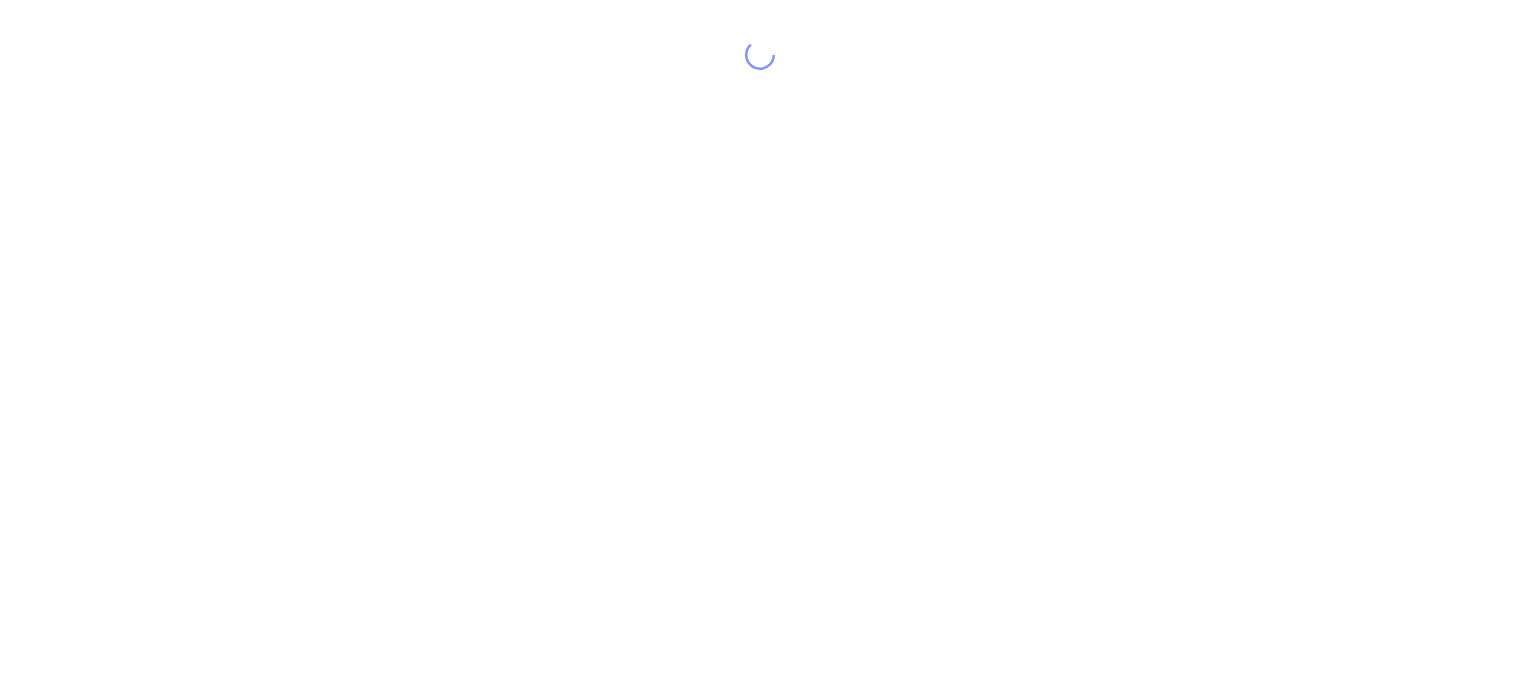 scroll, scrollTop: 0, scrollLeft: 0, axis: both 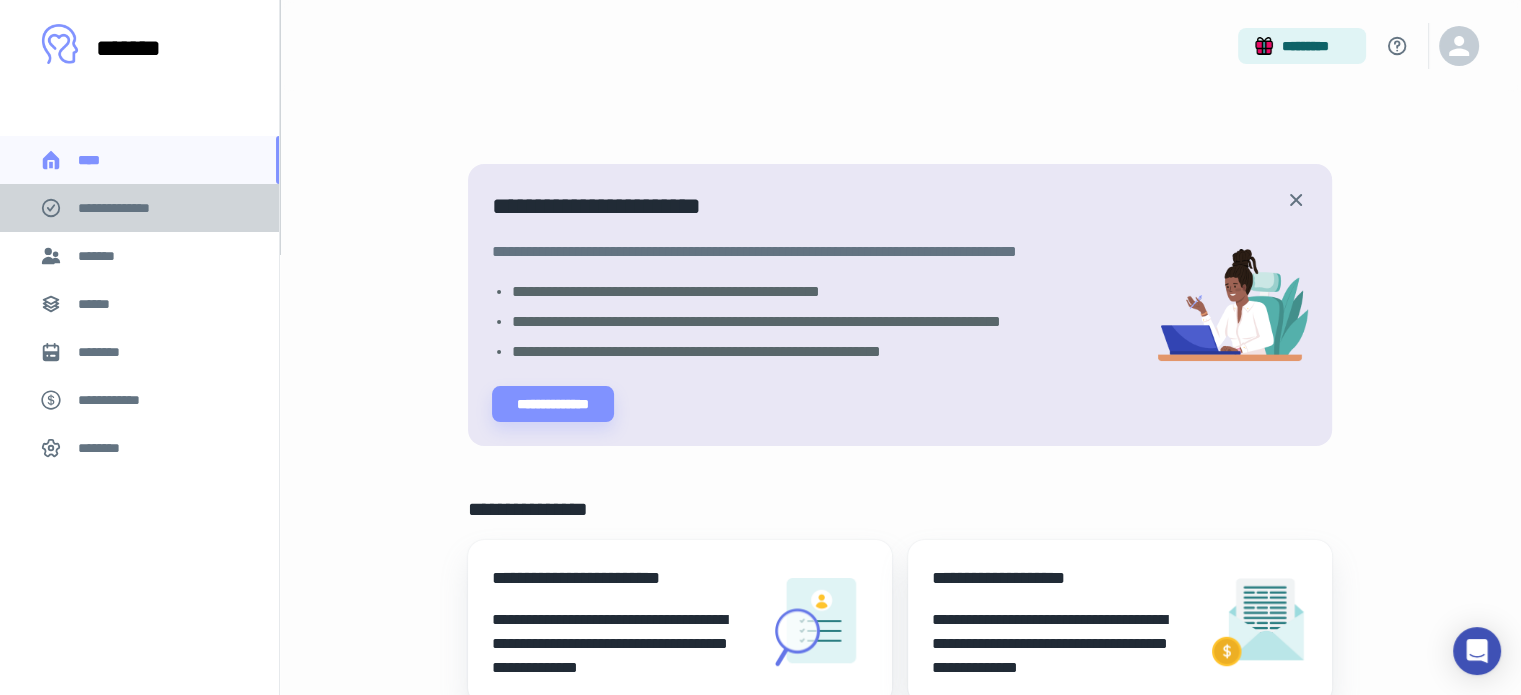 click on "**********" at bounding box center [127, 208] 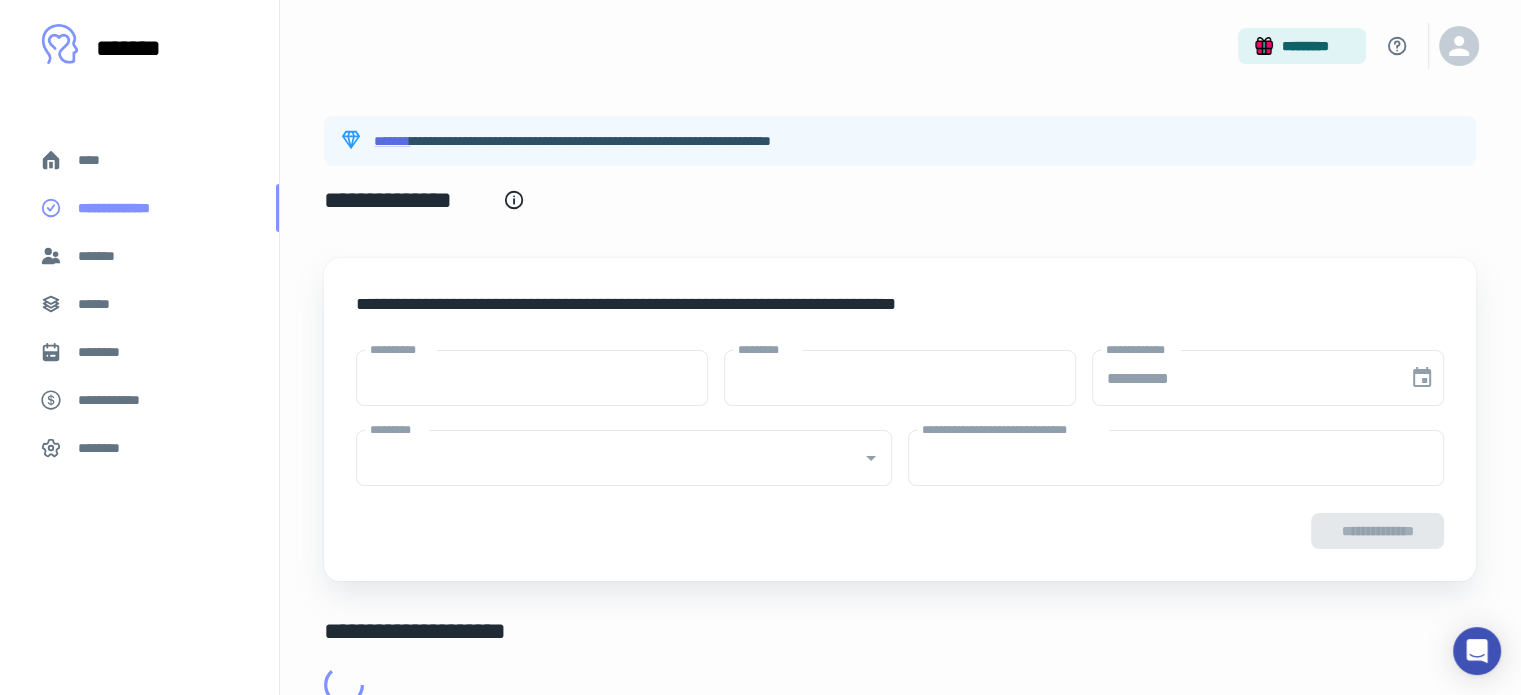 type on "****" 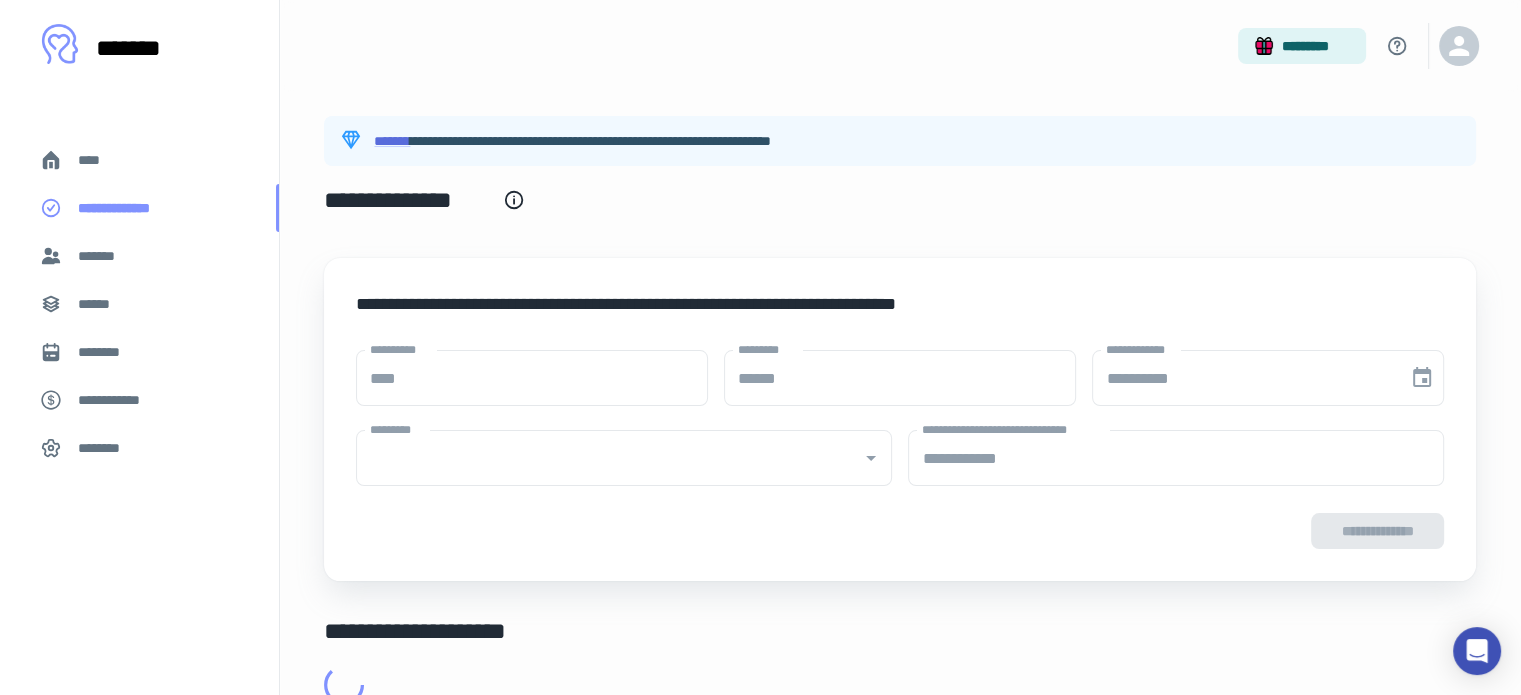 type on "**********" 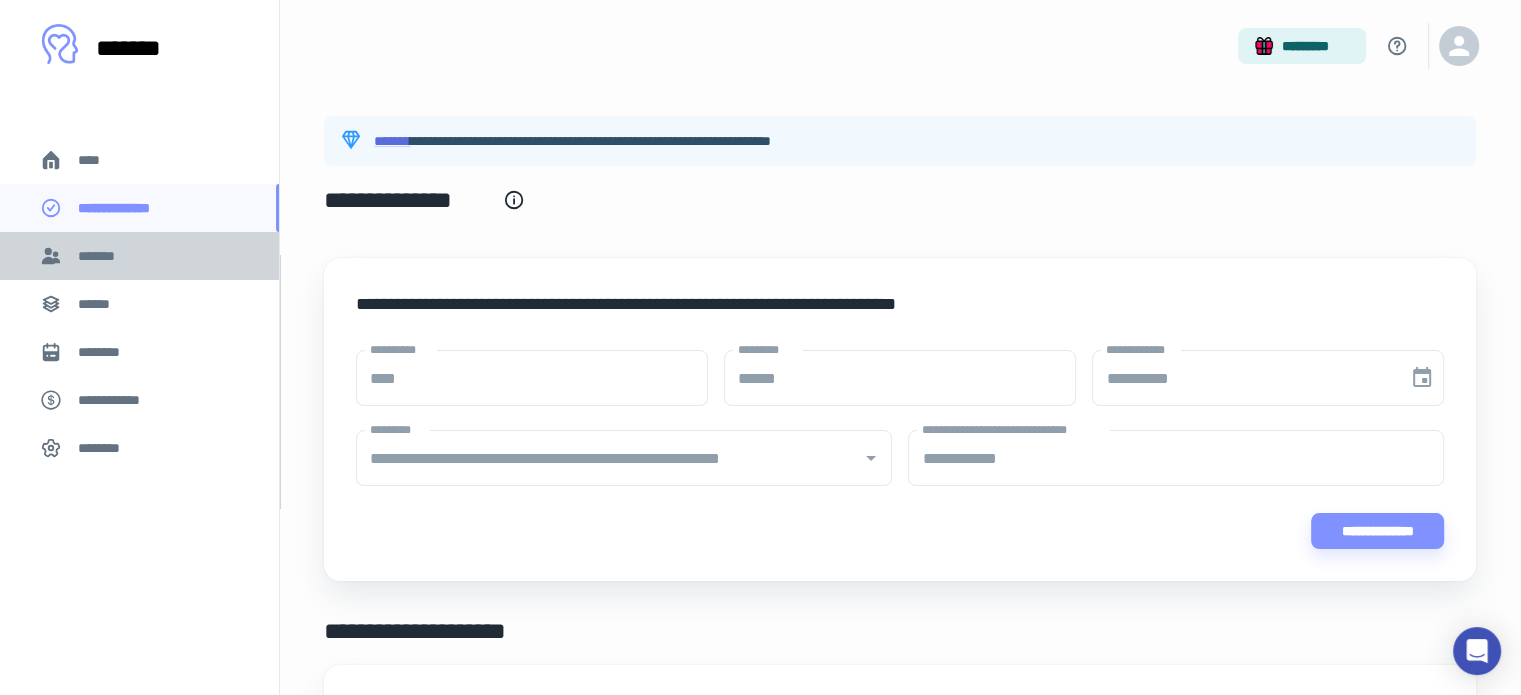 click on "*******" at bounding box center [101, 256] 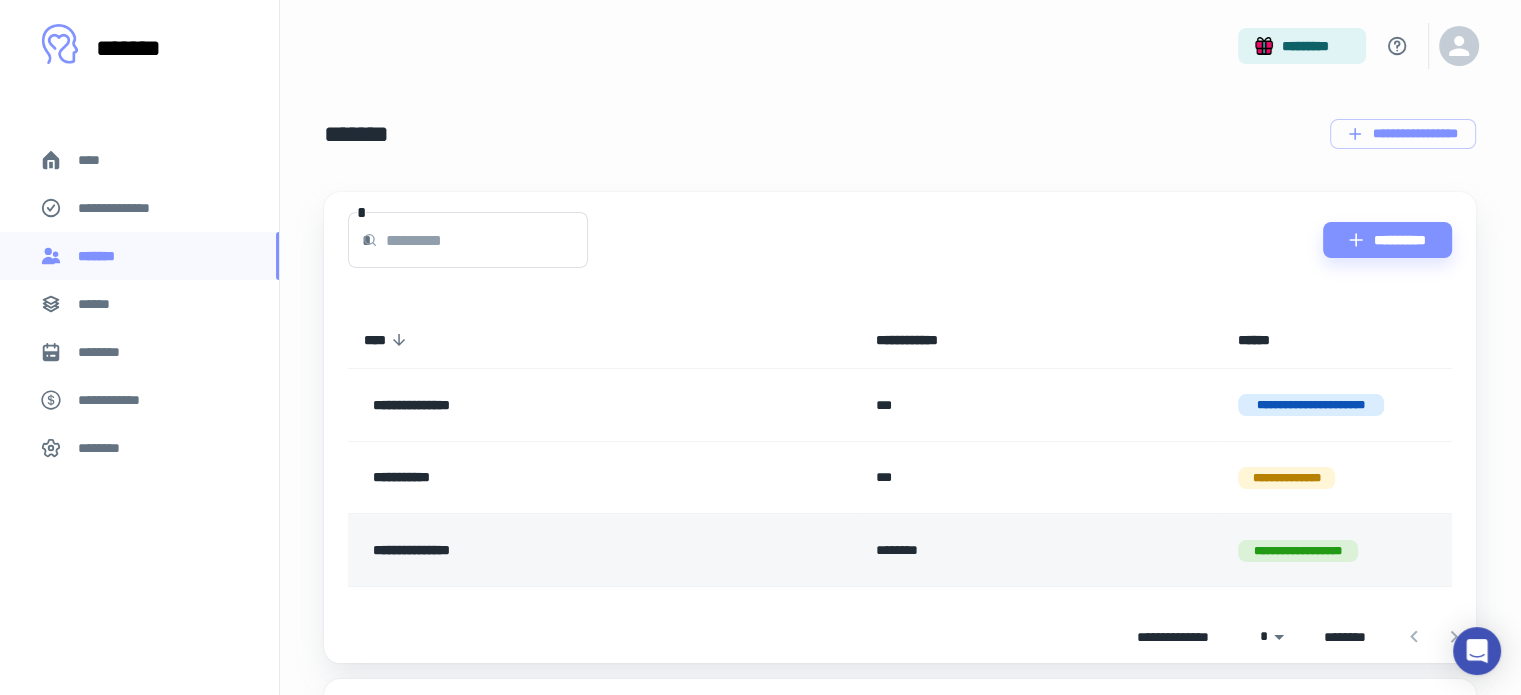 click on "**********" at bounding box center [545, 550] 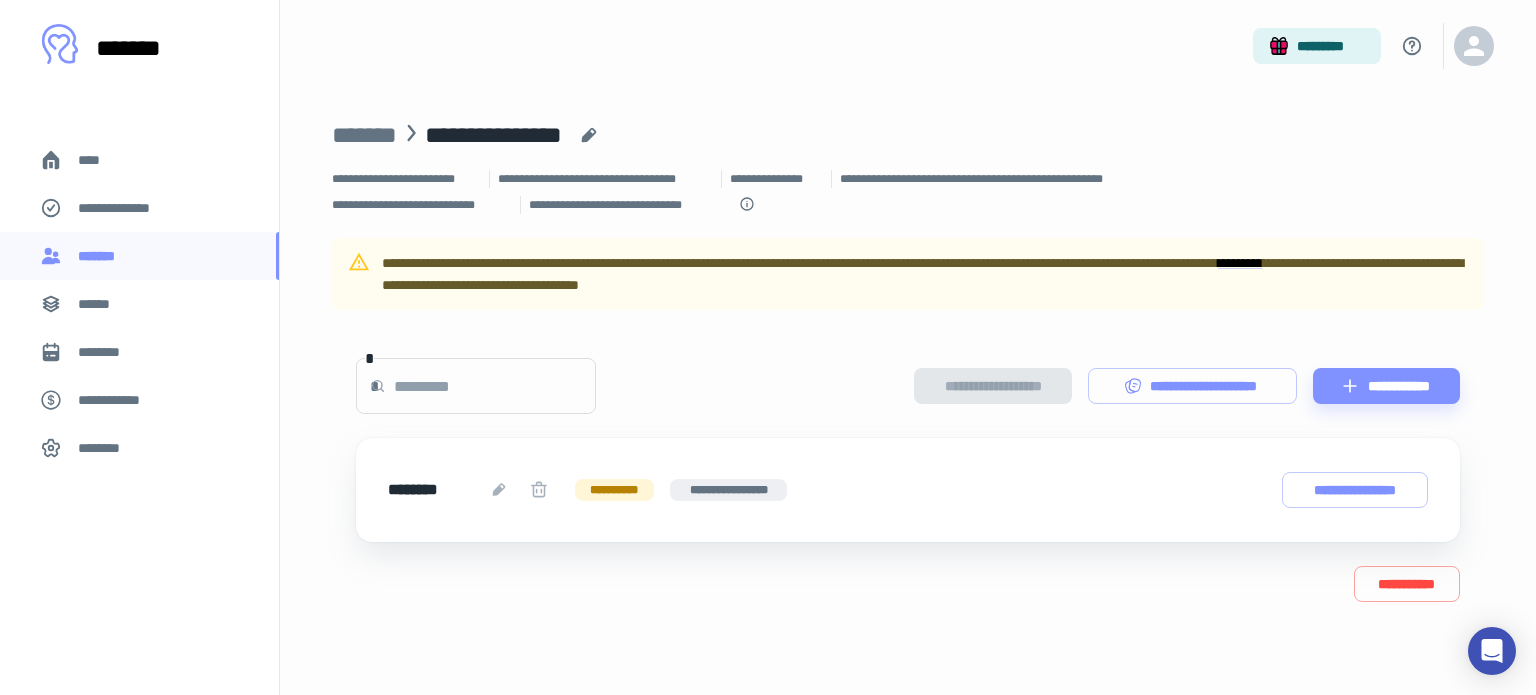 click on "********" at bounding box center [105, 448] 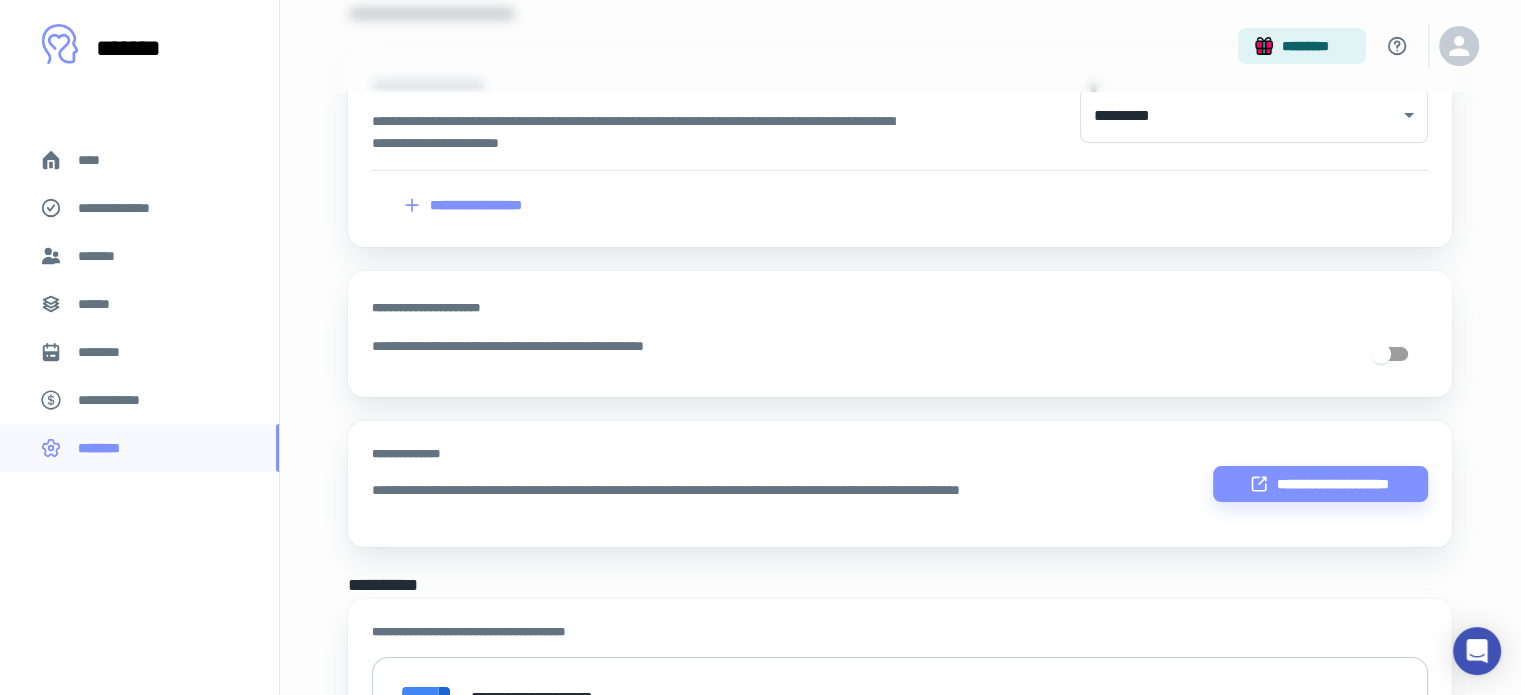scroll, scrollTop: 378, scrollLeft: 0, axis: vertical 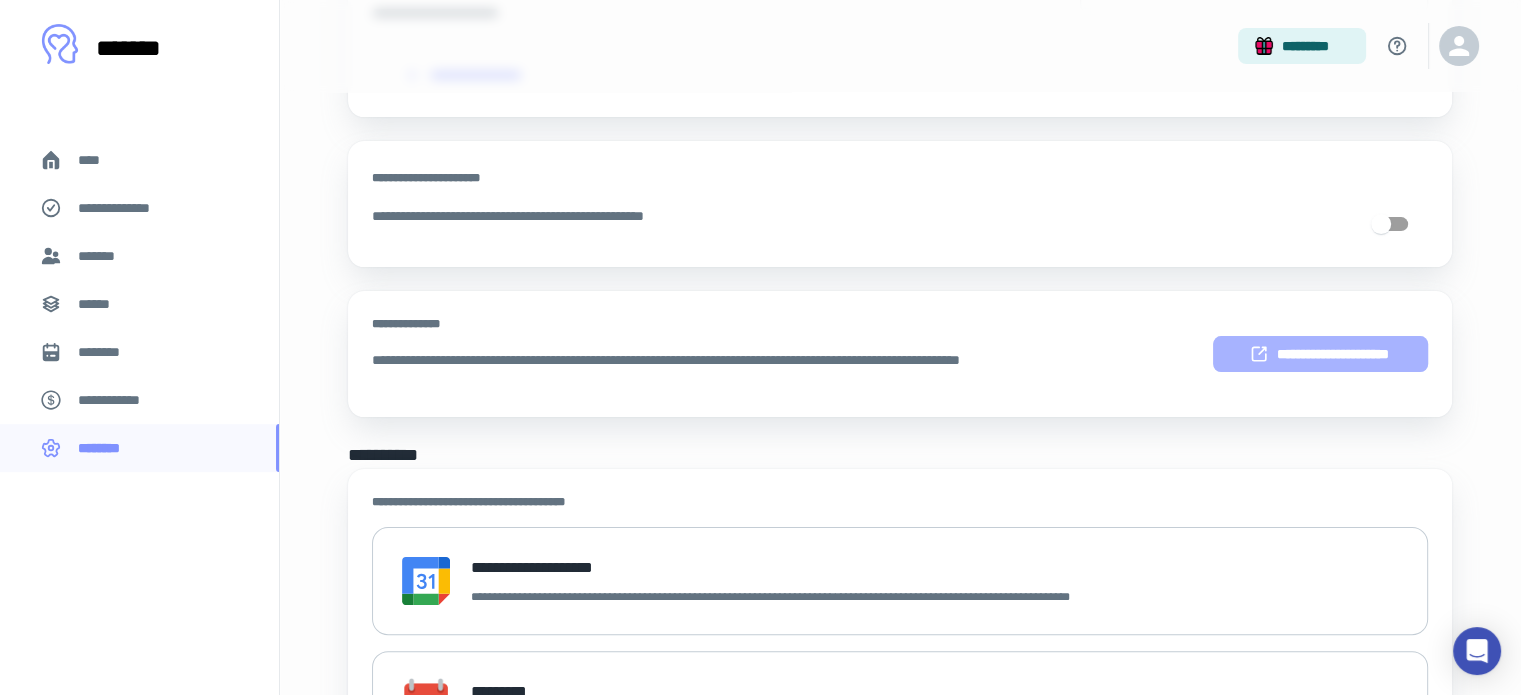 click on "**********" at bounding box center (1320, 354) 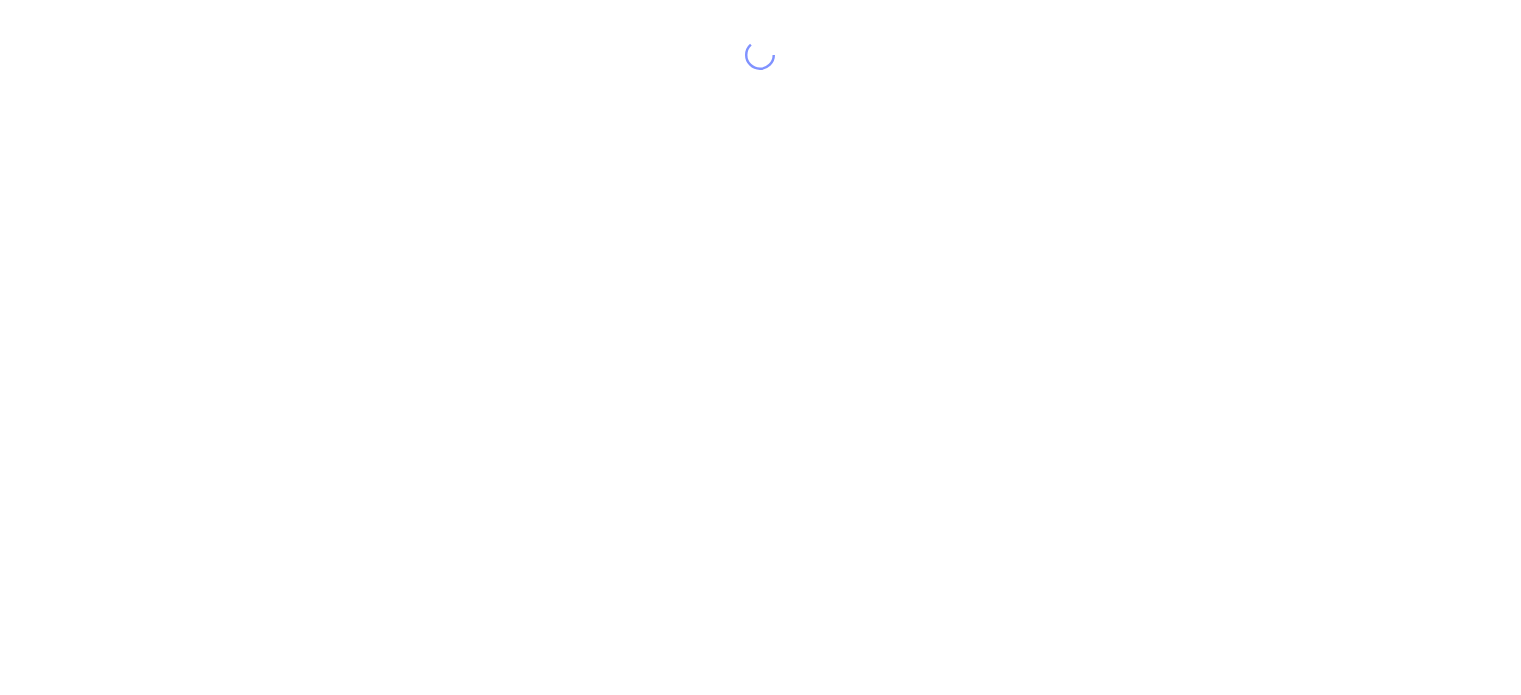 scroll, scrollTop: 0, scrollLeft: 0, axis: both 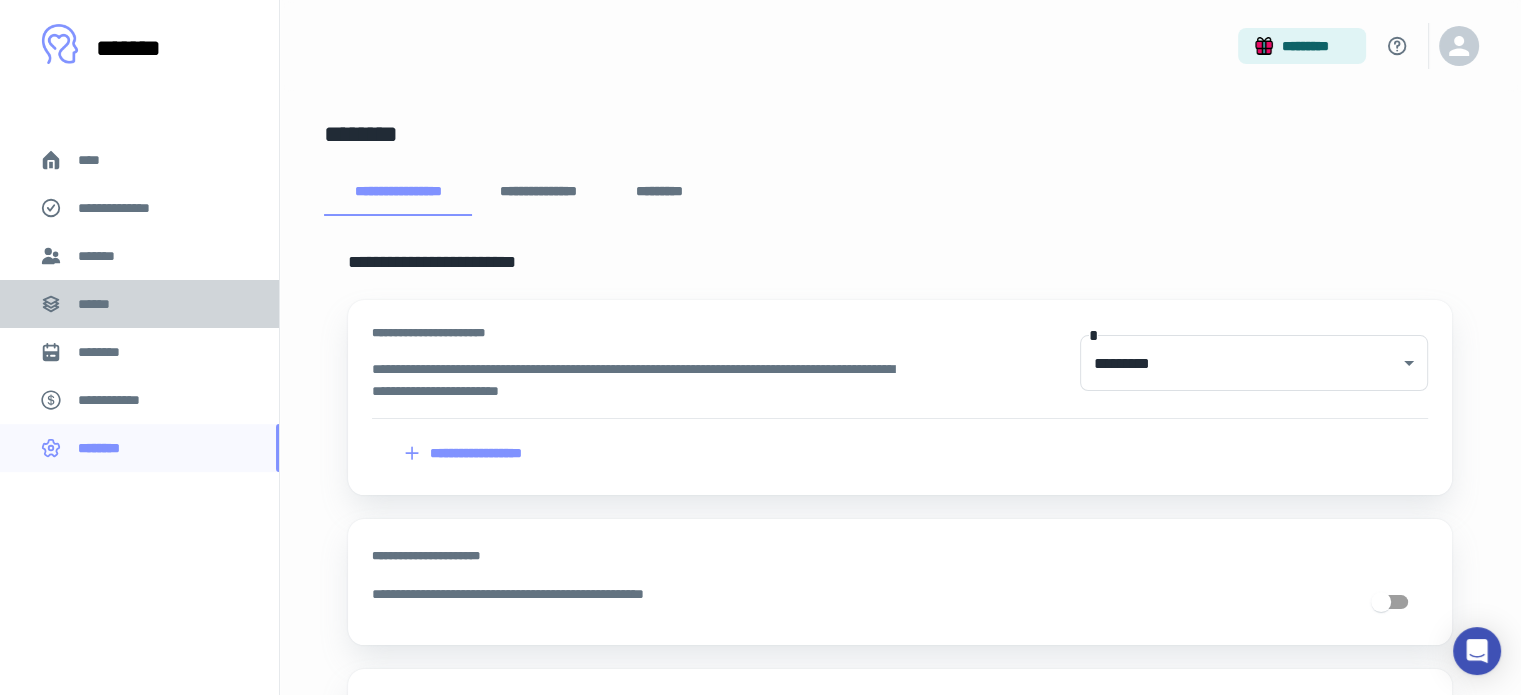 click on "******" at bounding box center (139, 304) 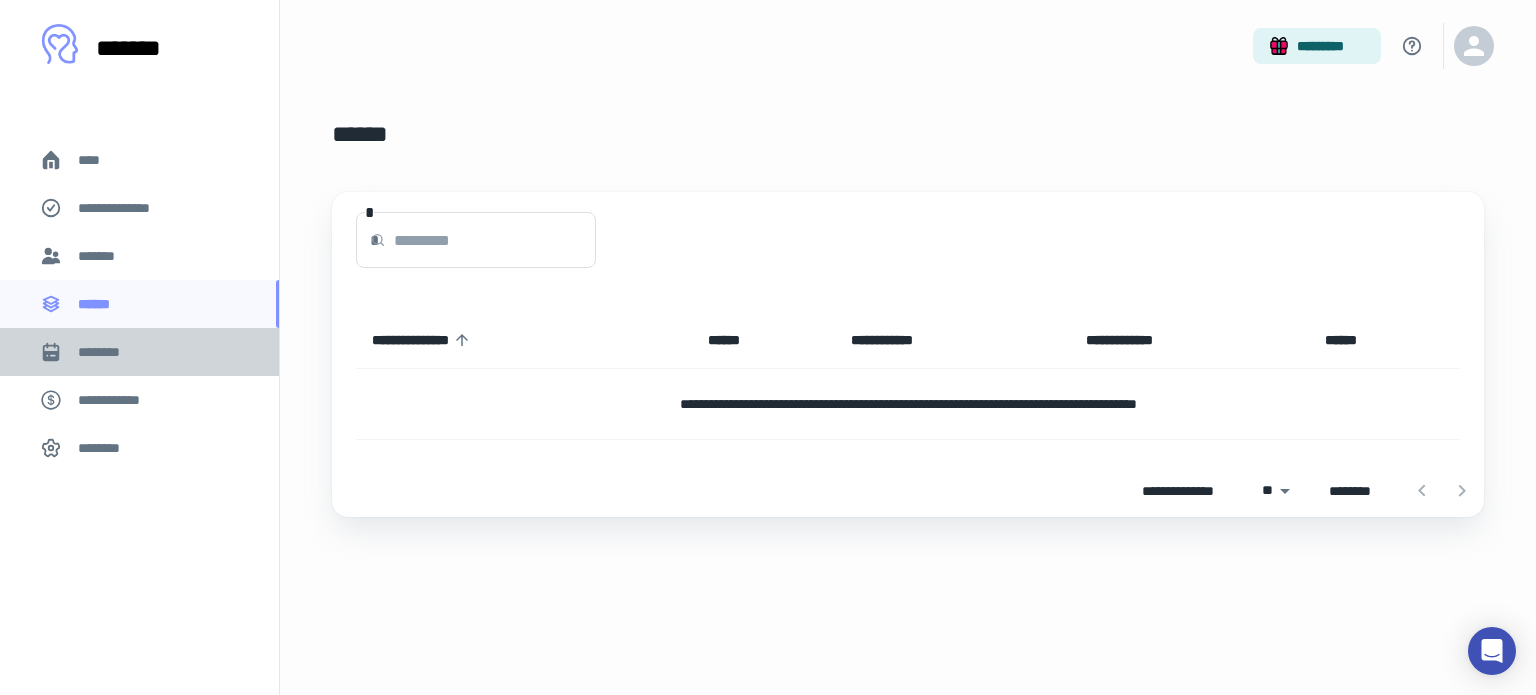 click on "********" at bounding box center [139, 352] 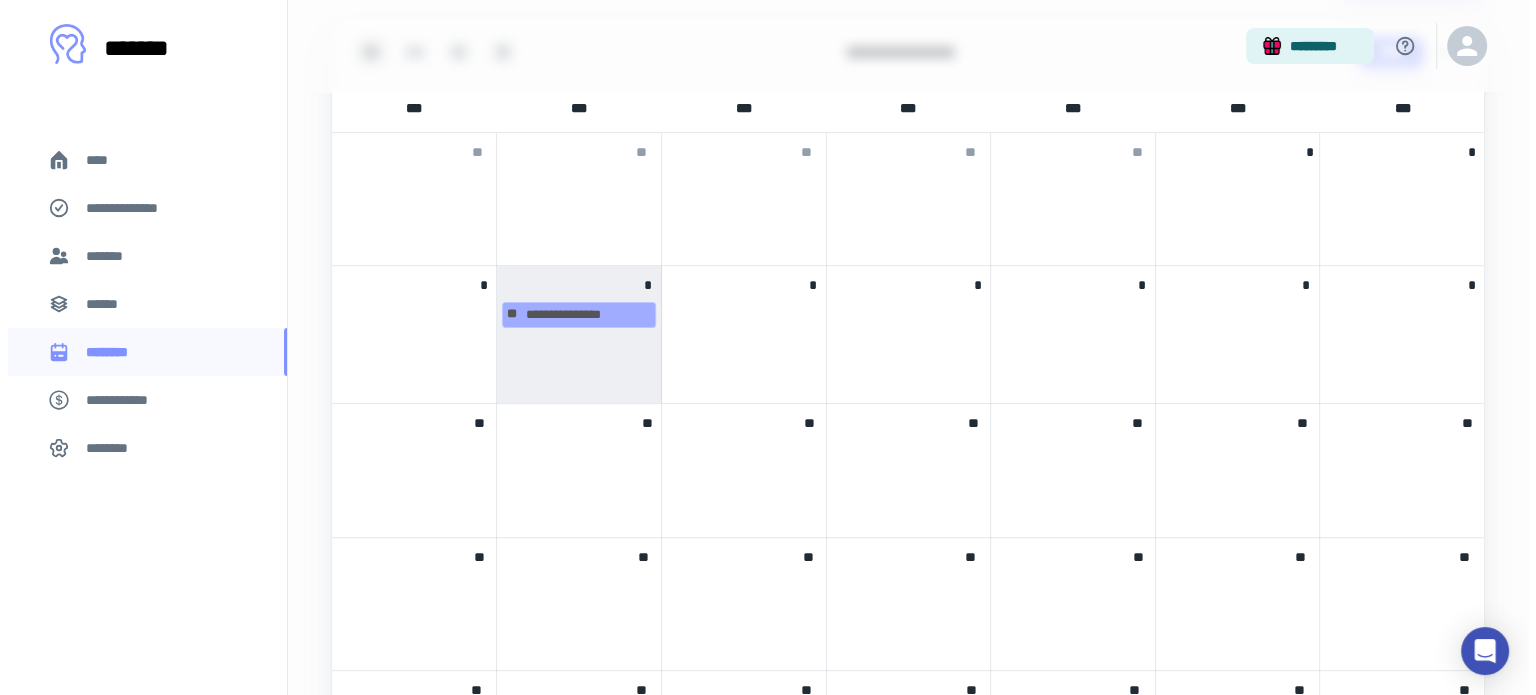 scroll, scrollTop: 595, scrollLeft: 0, axis: vertical 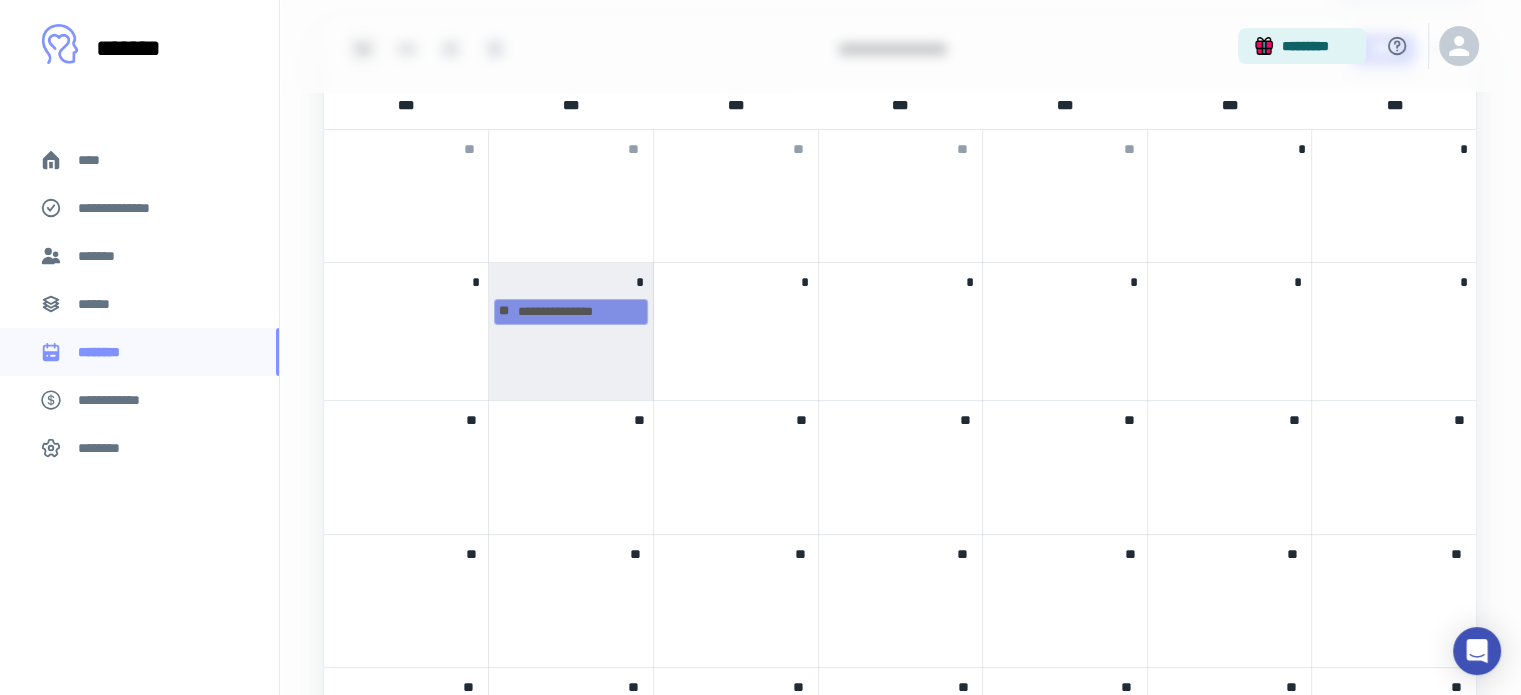 click on "[NUMBER] [LAST]" at bounding box center (571, 312) 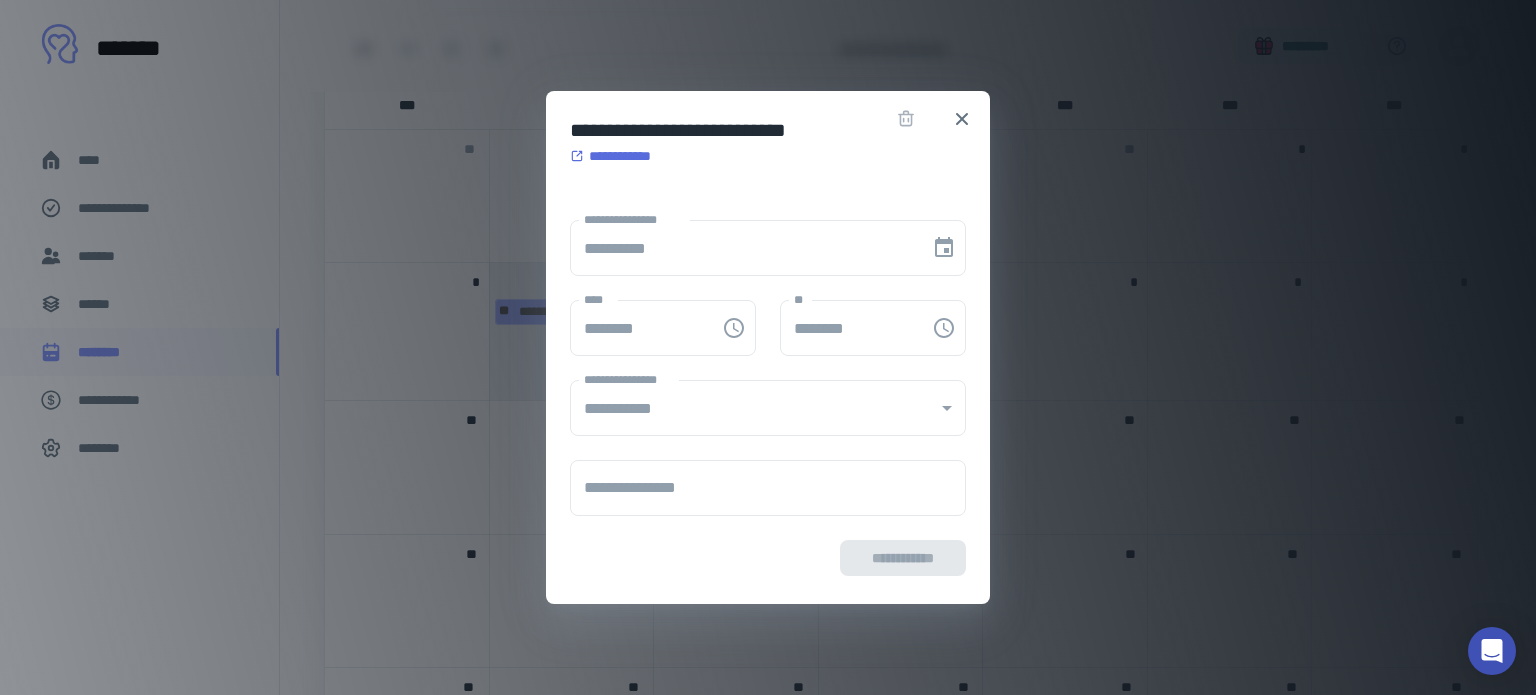 click on "[FIRST] [LAST]" at bounding box center (663, 328) 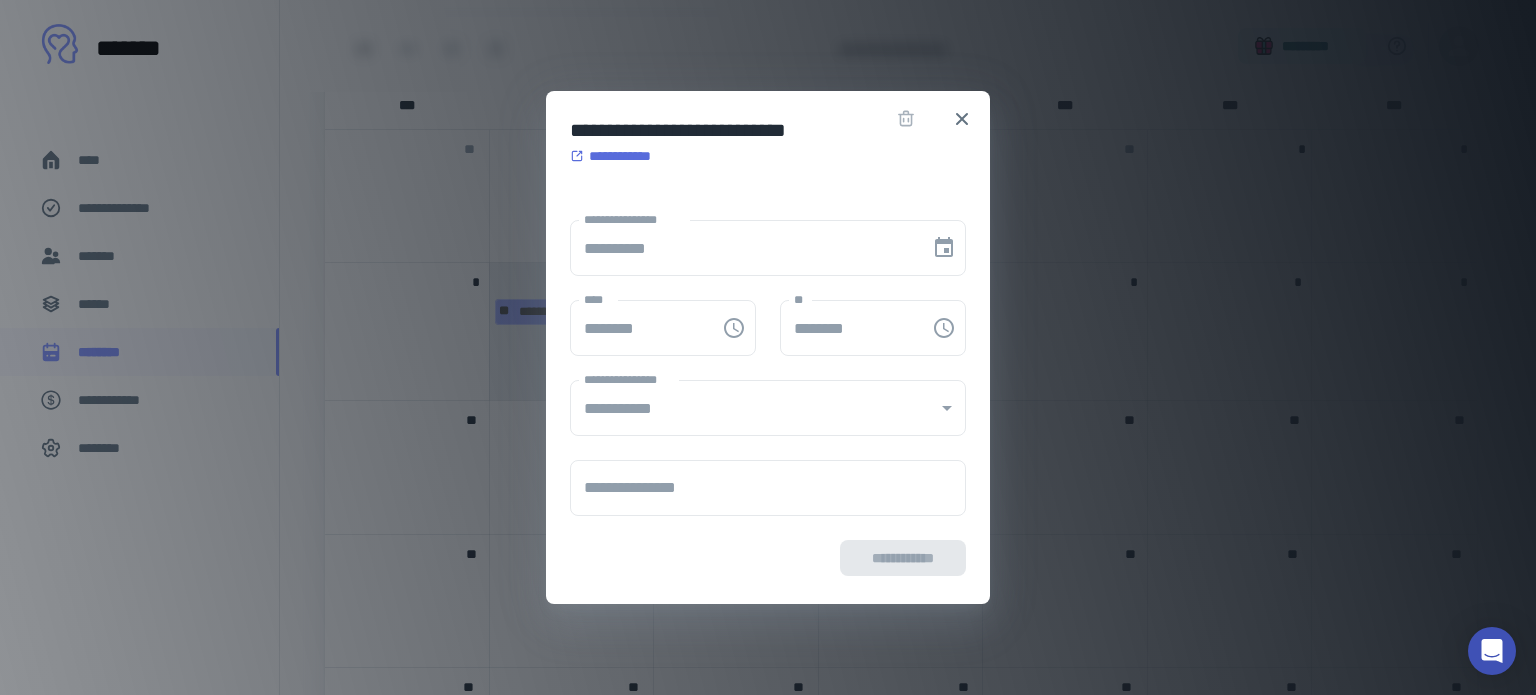 click on "**********" at bounding box center [617, 156] 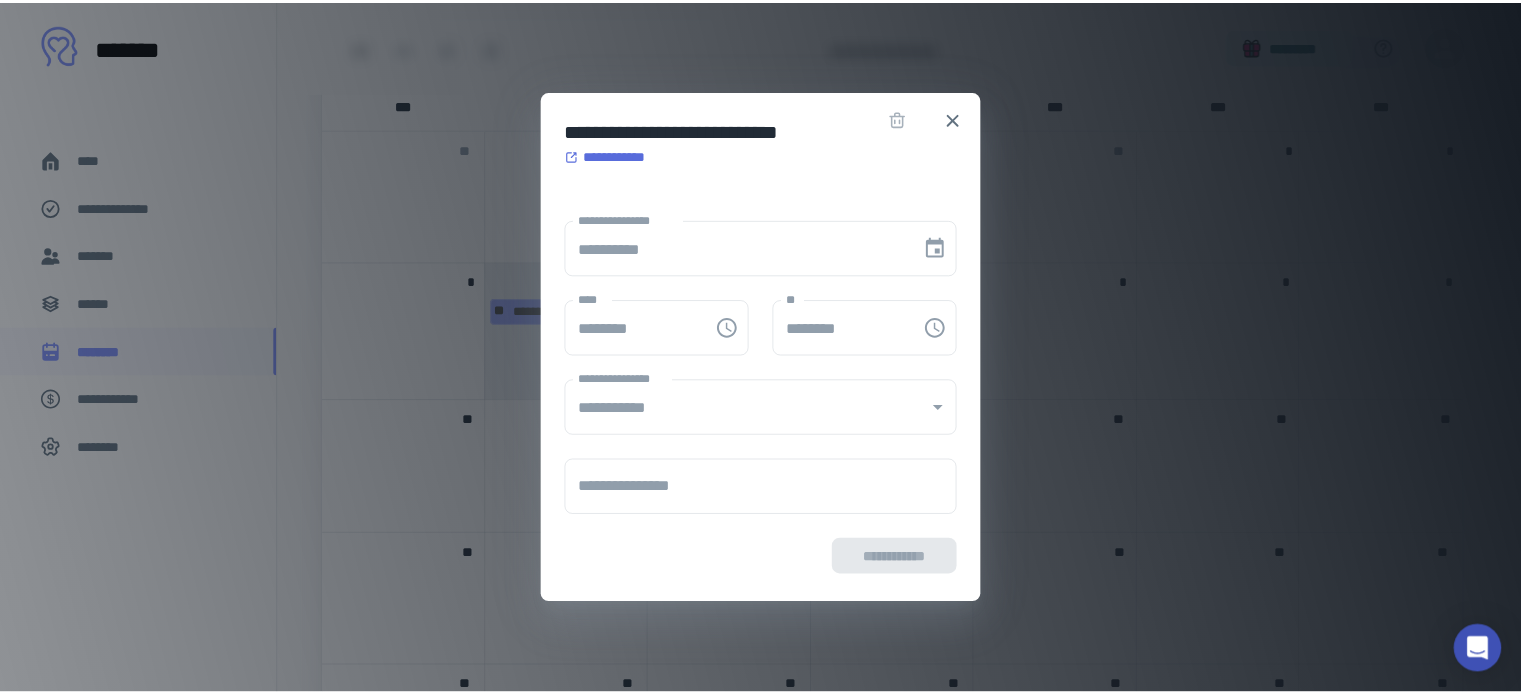 scroll, scrollTop: 0, scrollLeft: 0, axis: both 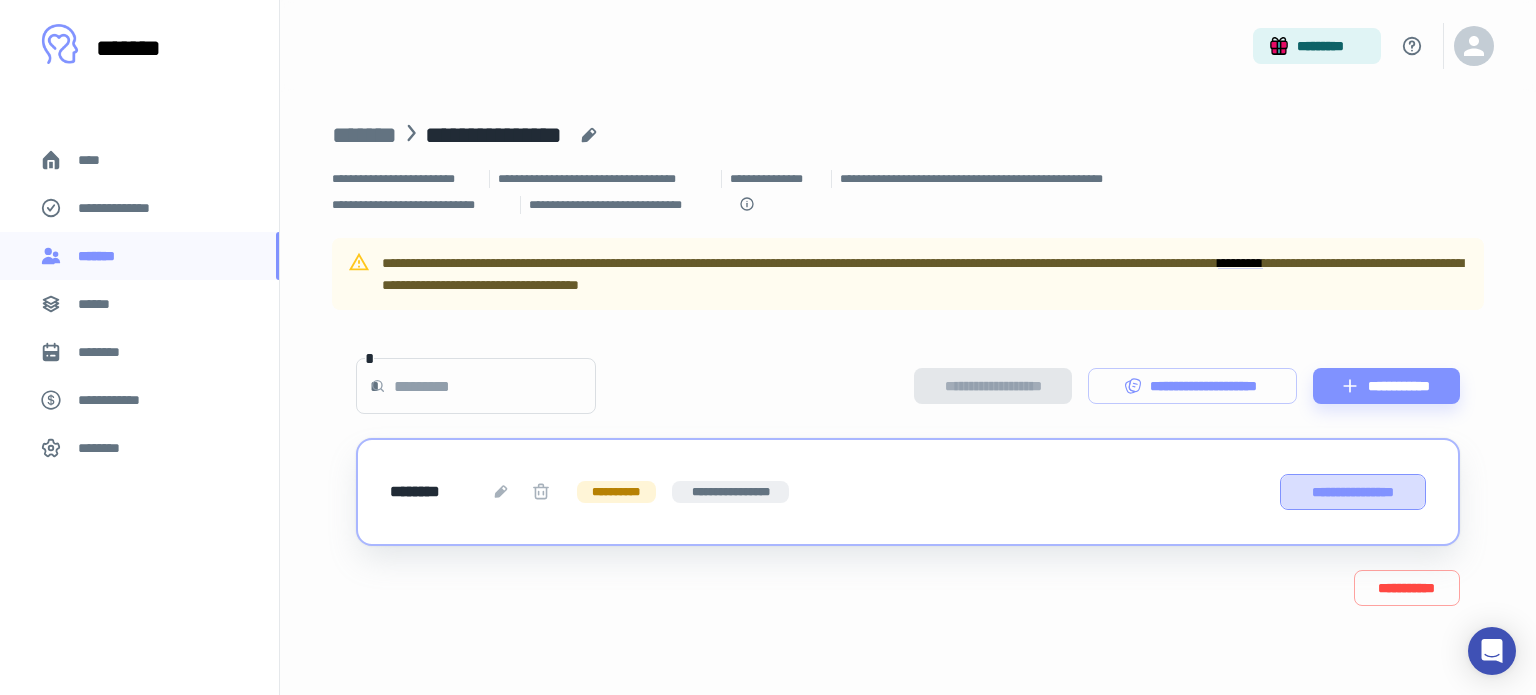 click on "**********" at bounding box center [1353, 492] 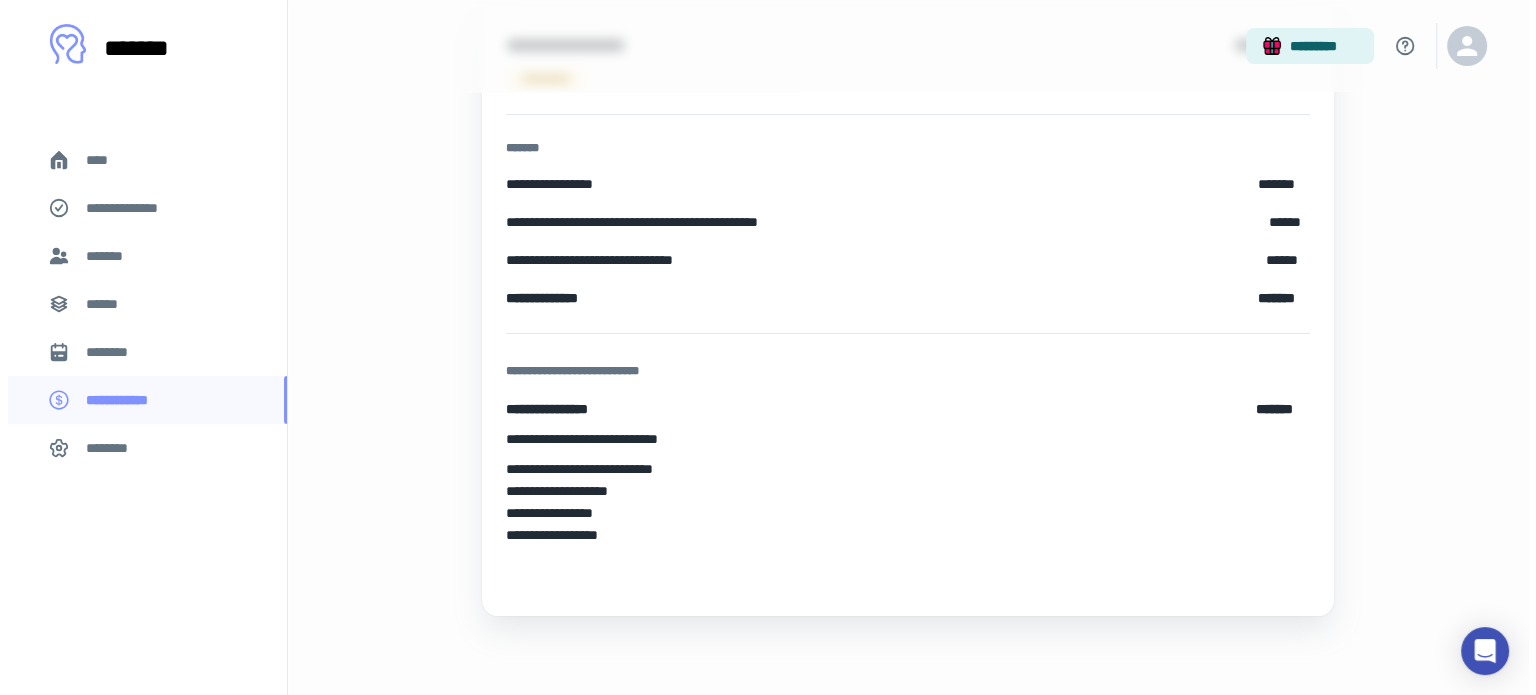 scroll, scrollTop: 0, scrollLeft: 0, axis: both 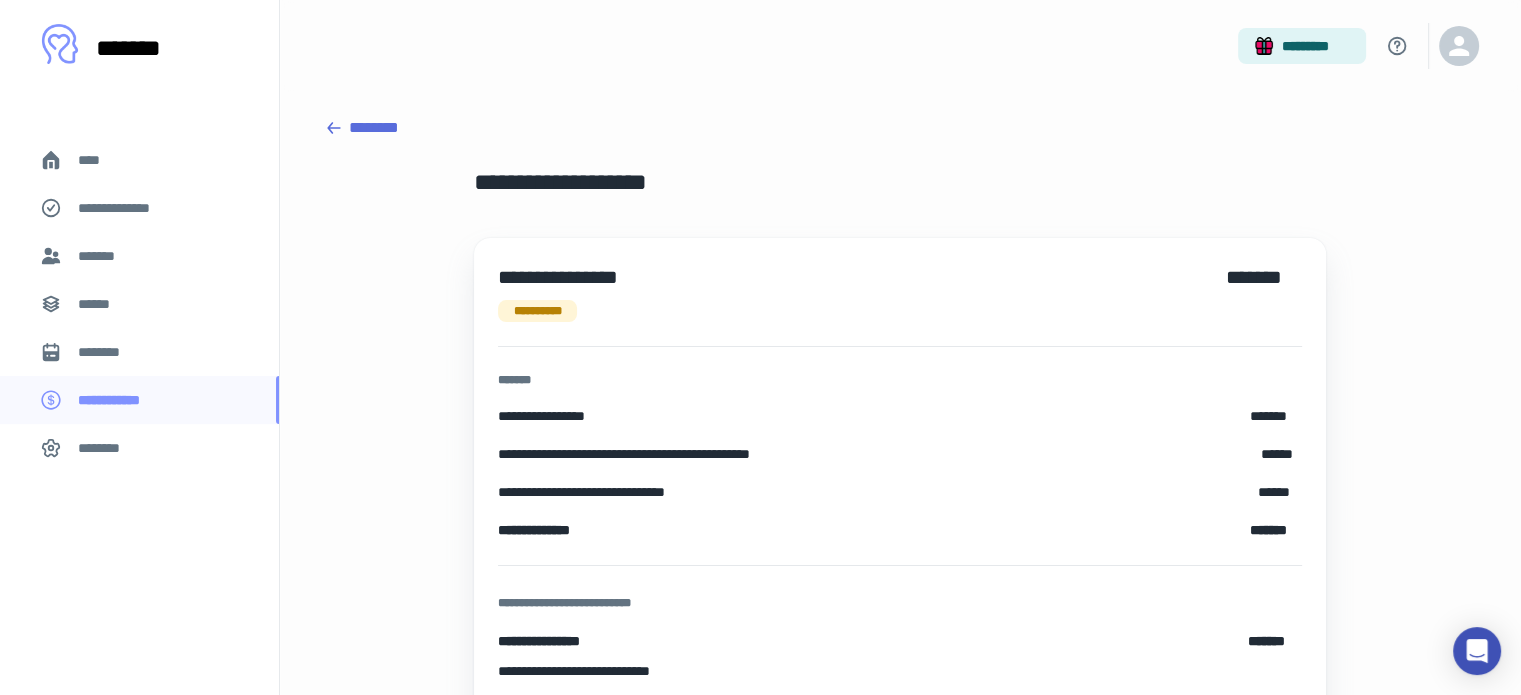 click on "********" at bounding box center [900, 128] 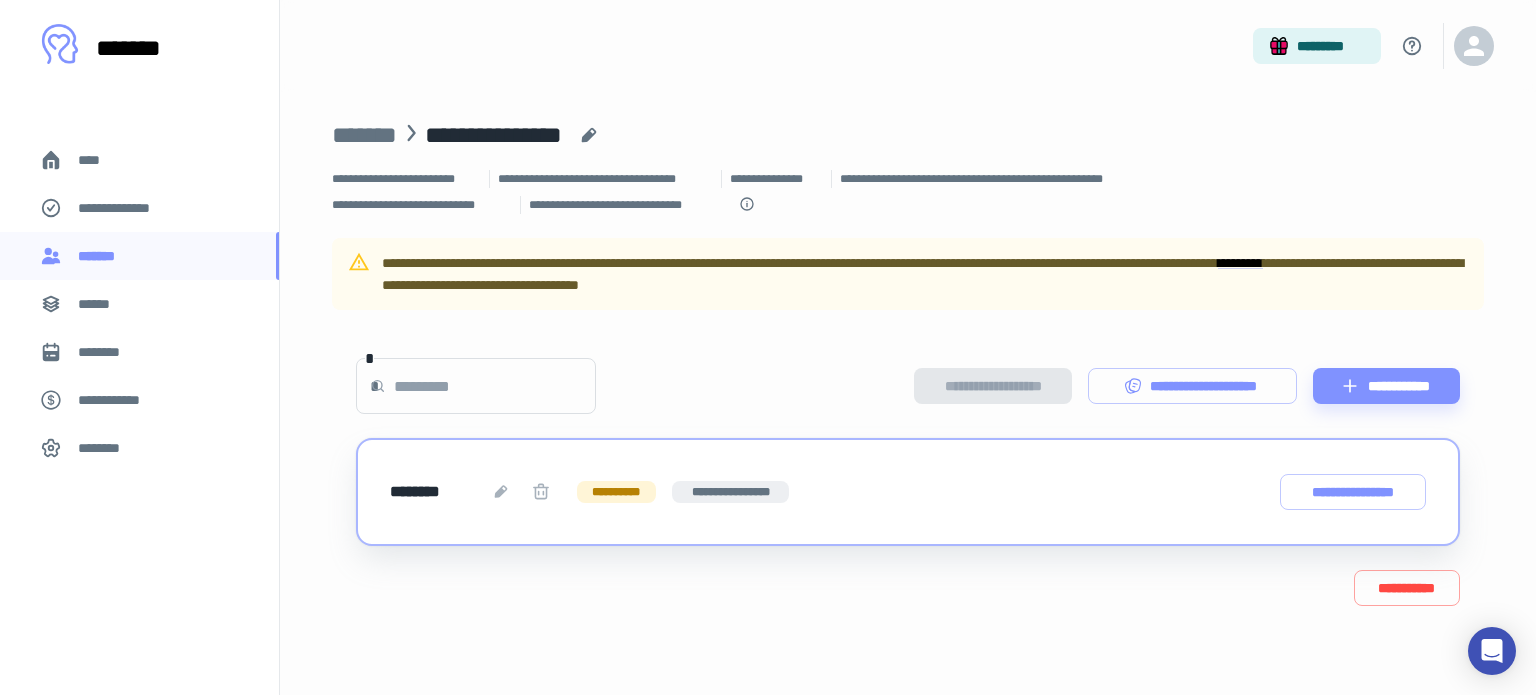 click 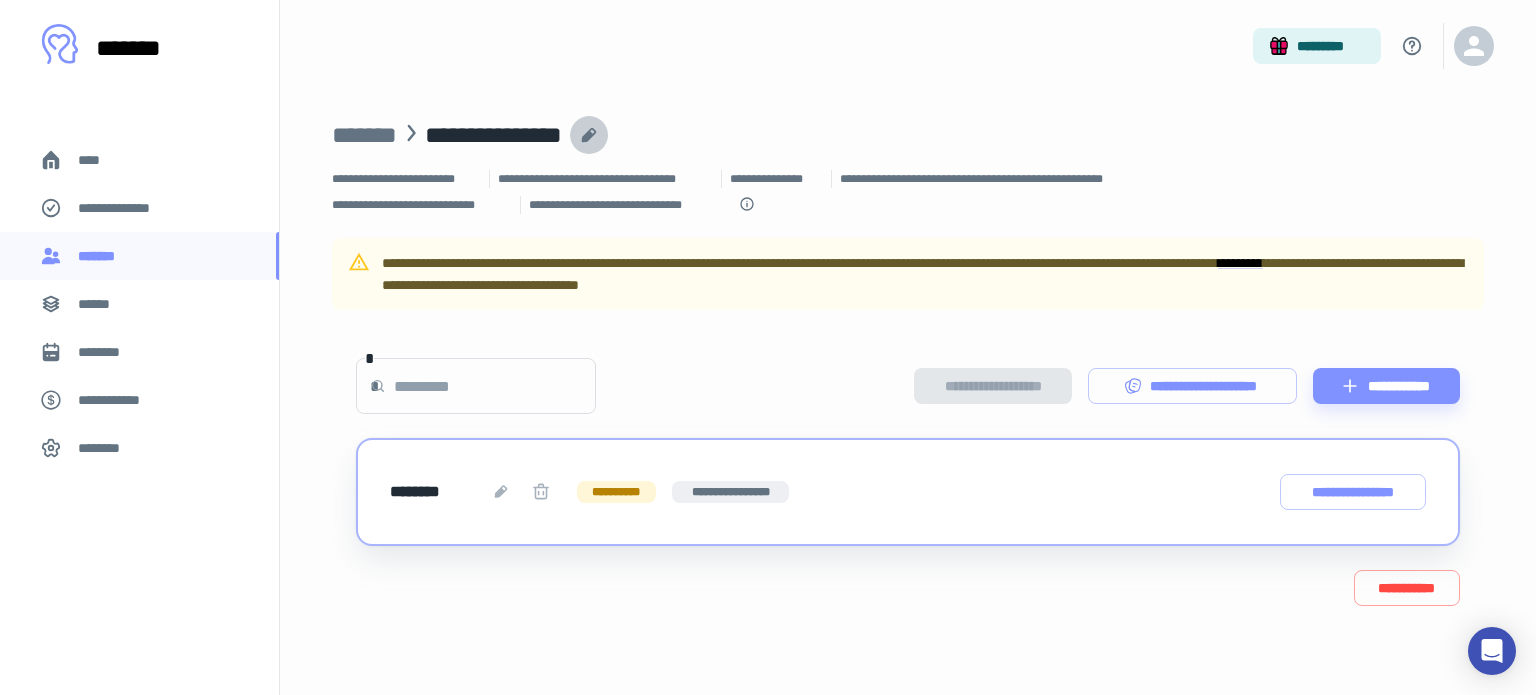 click 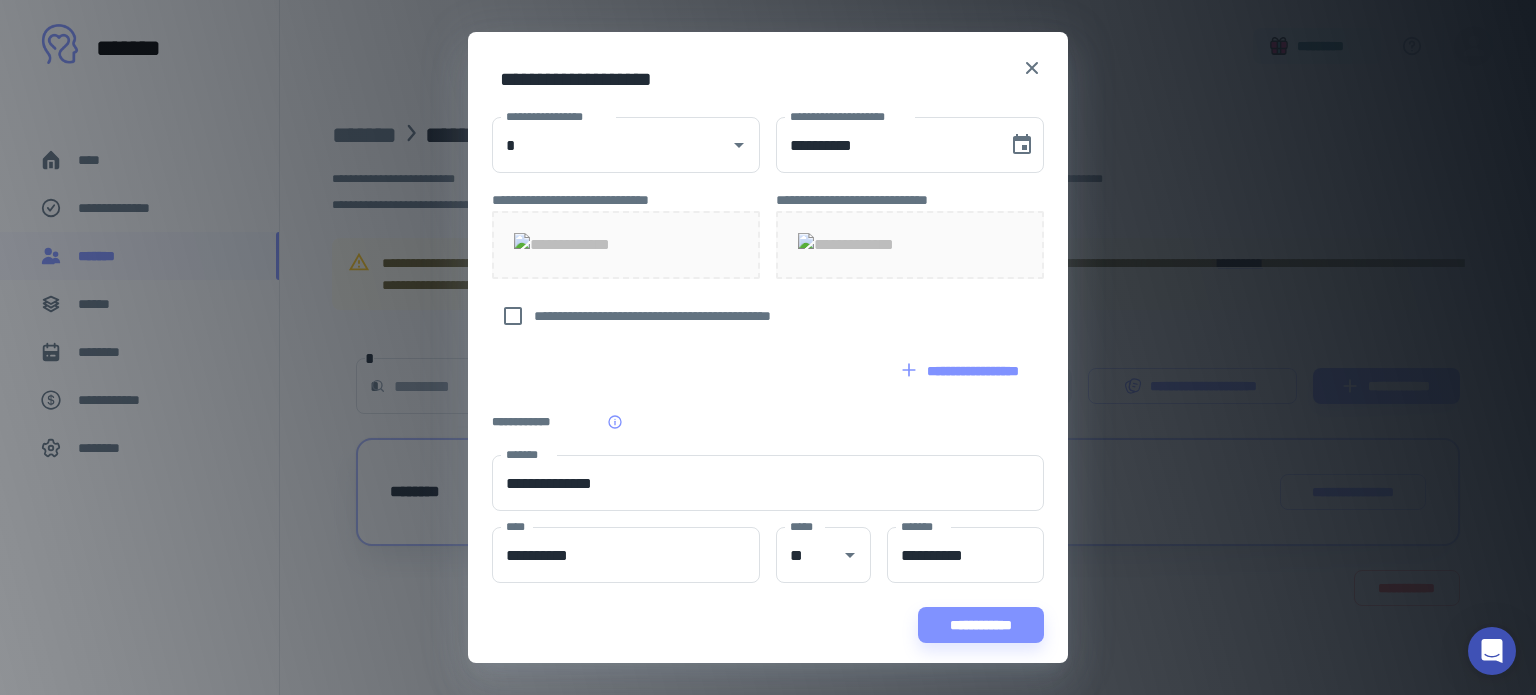 scroll, scrollTop: 976, scrollLeft: 0, axis: vertical 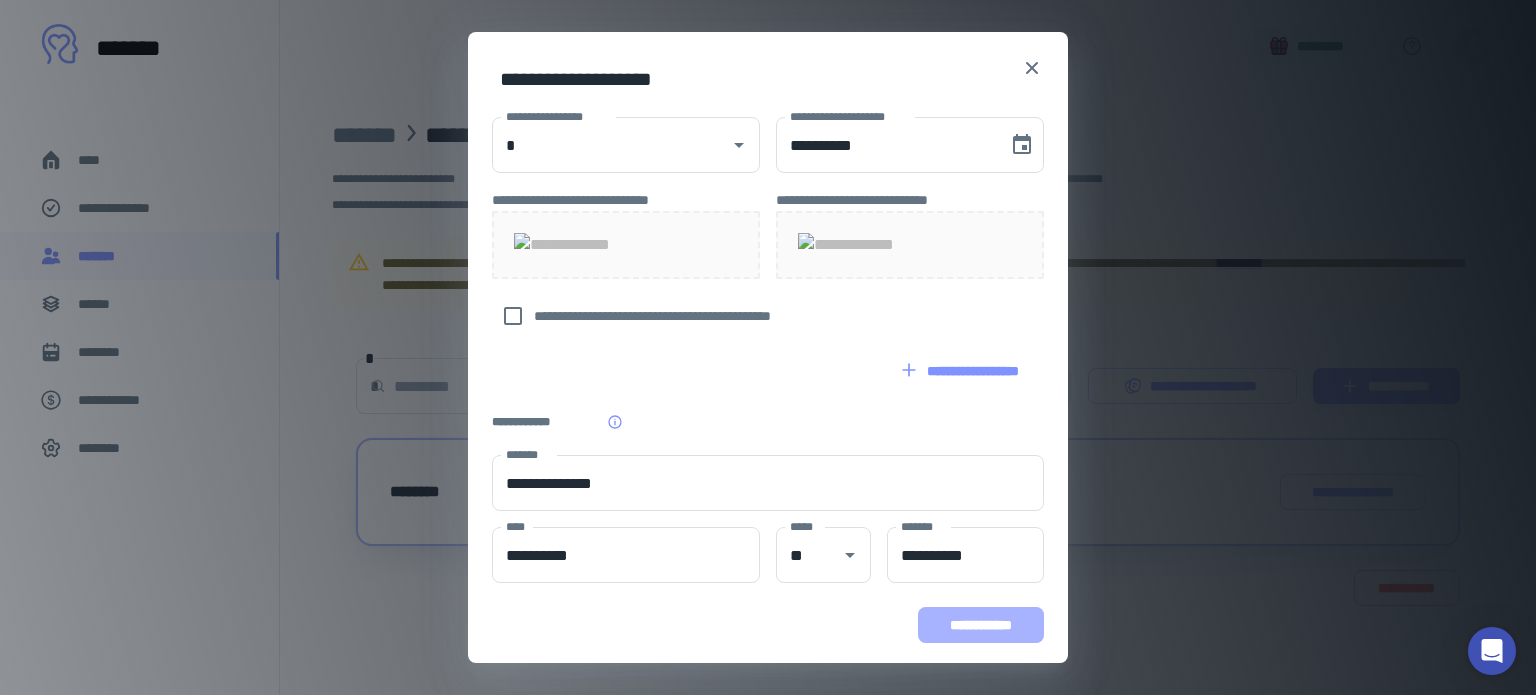 click on "**********" at bounding box center [981, 625] 